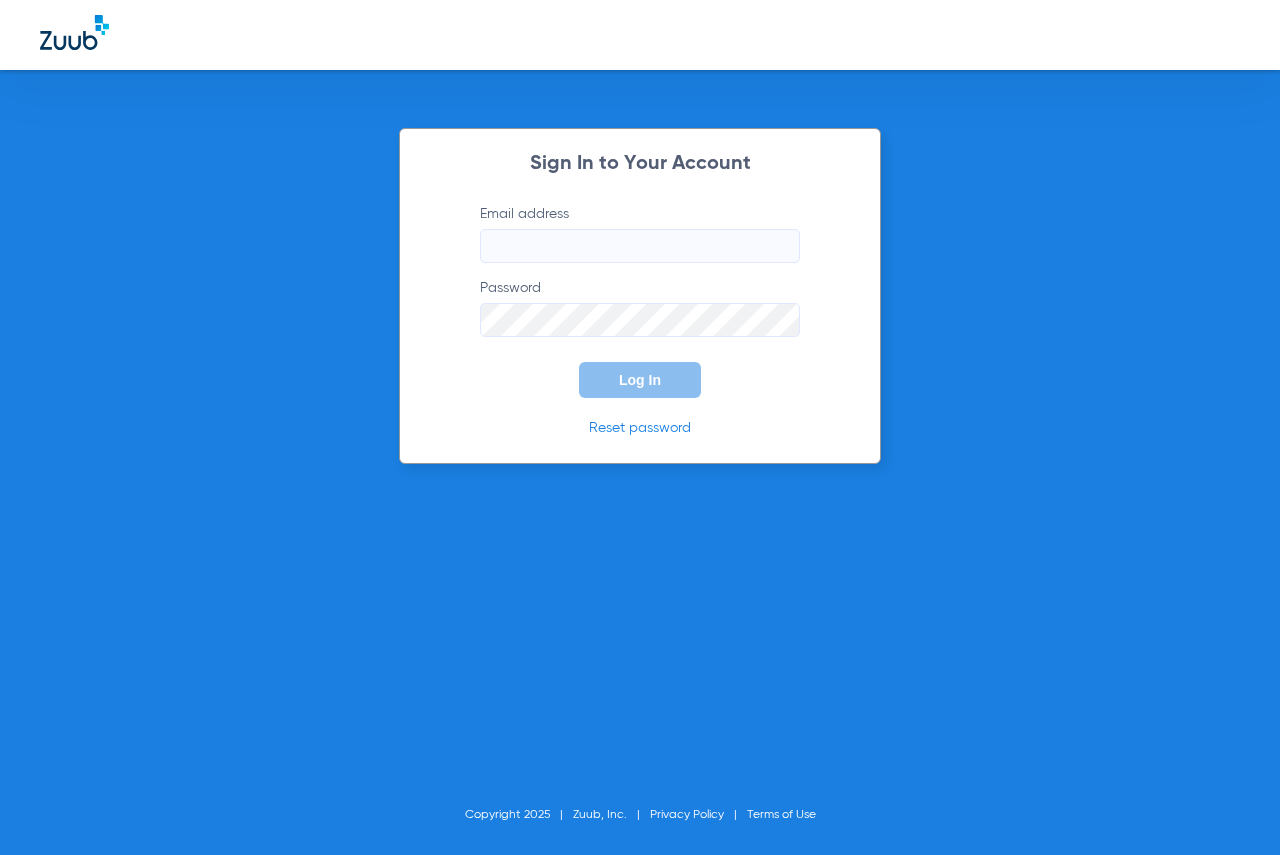 scroll, scrollTop: 0, scrollLeft: 0, axis: both 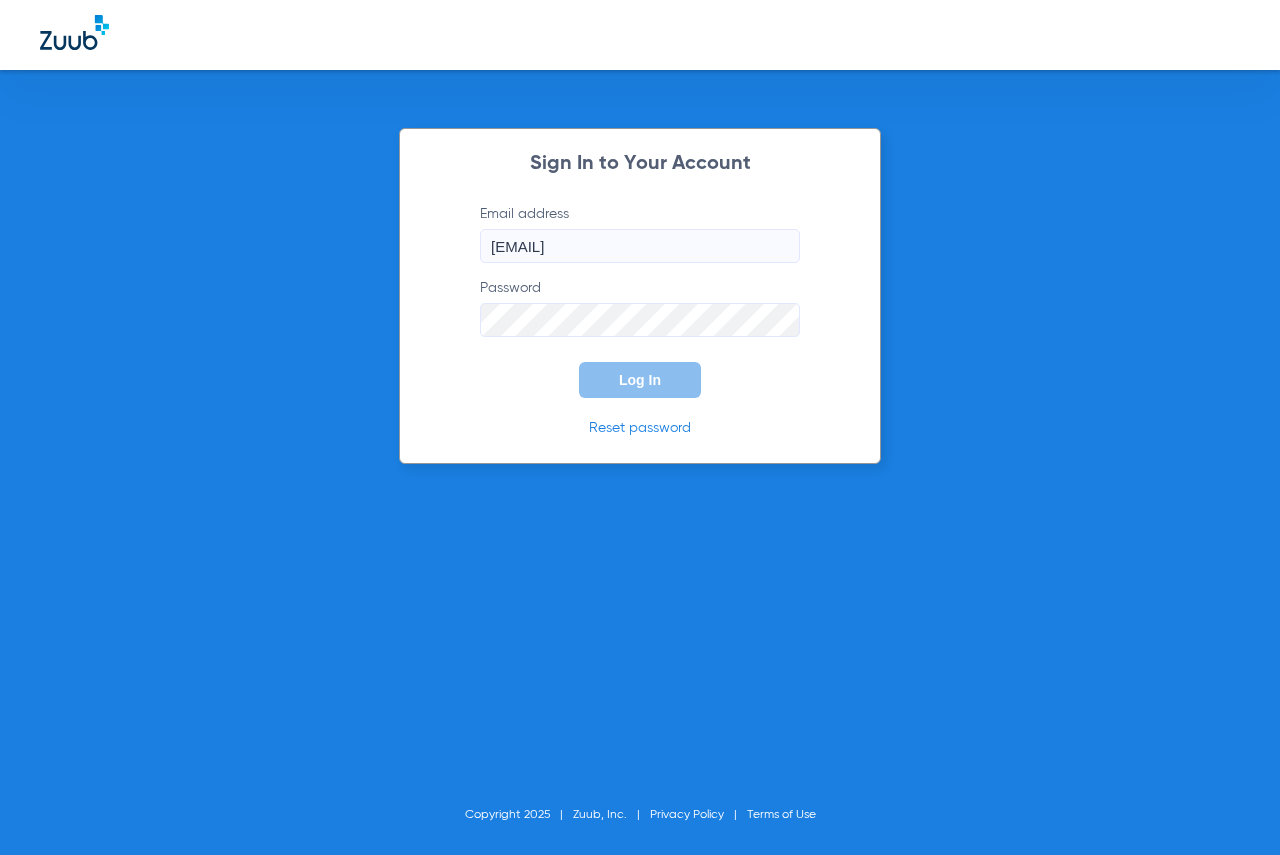 click on "Log In" 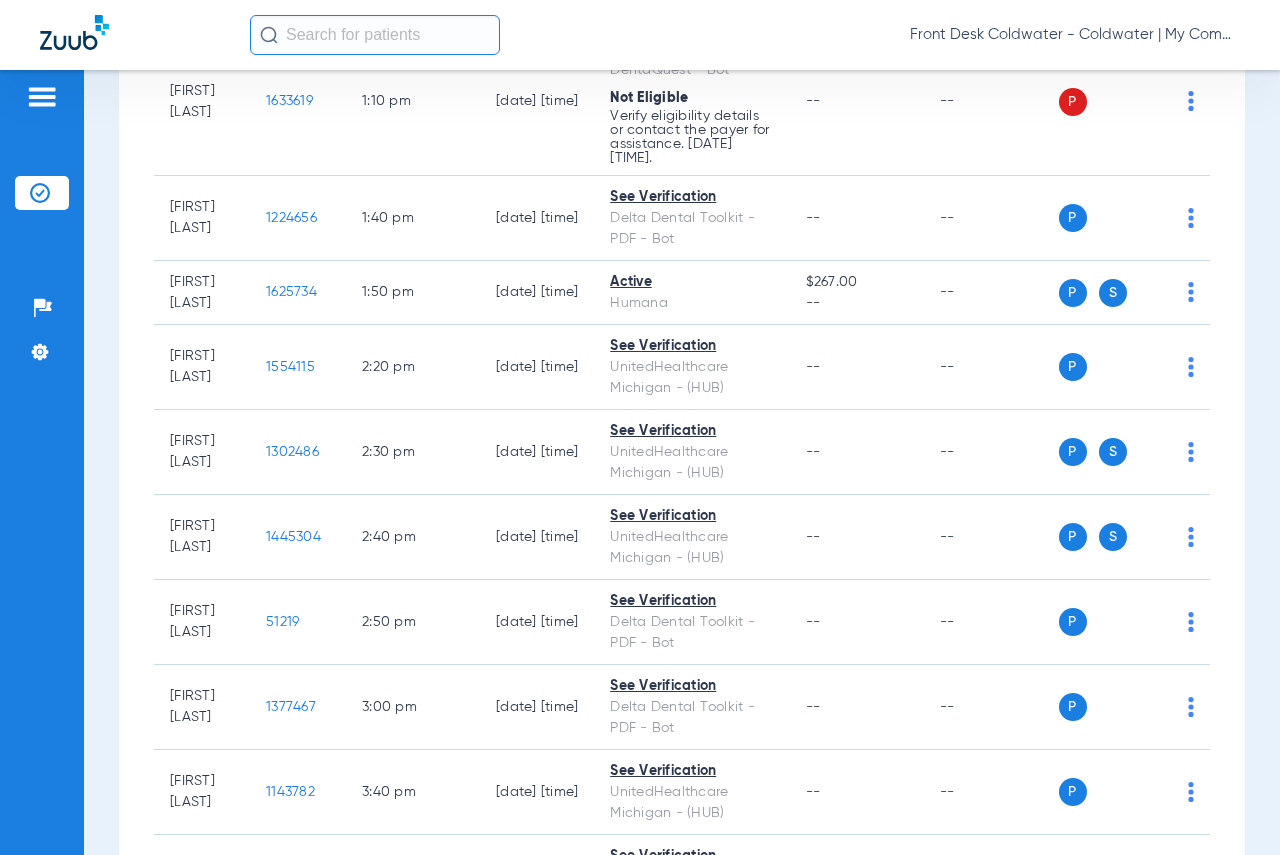 scroll, scrollTop: 2600, scrollLeft: 0, axis: vertical 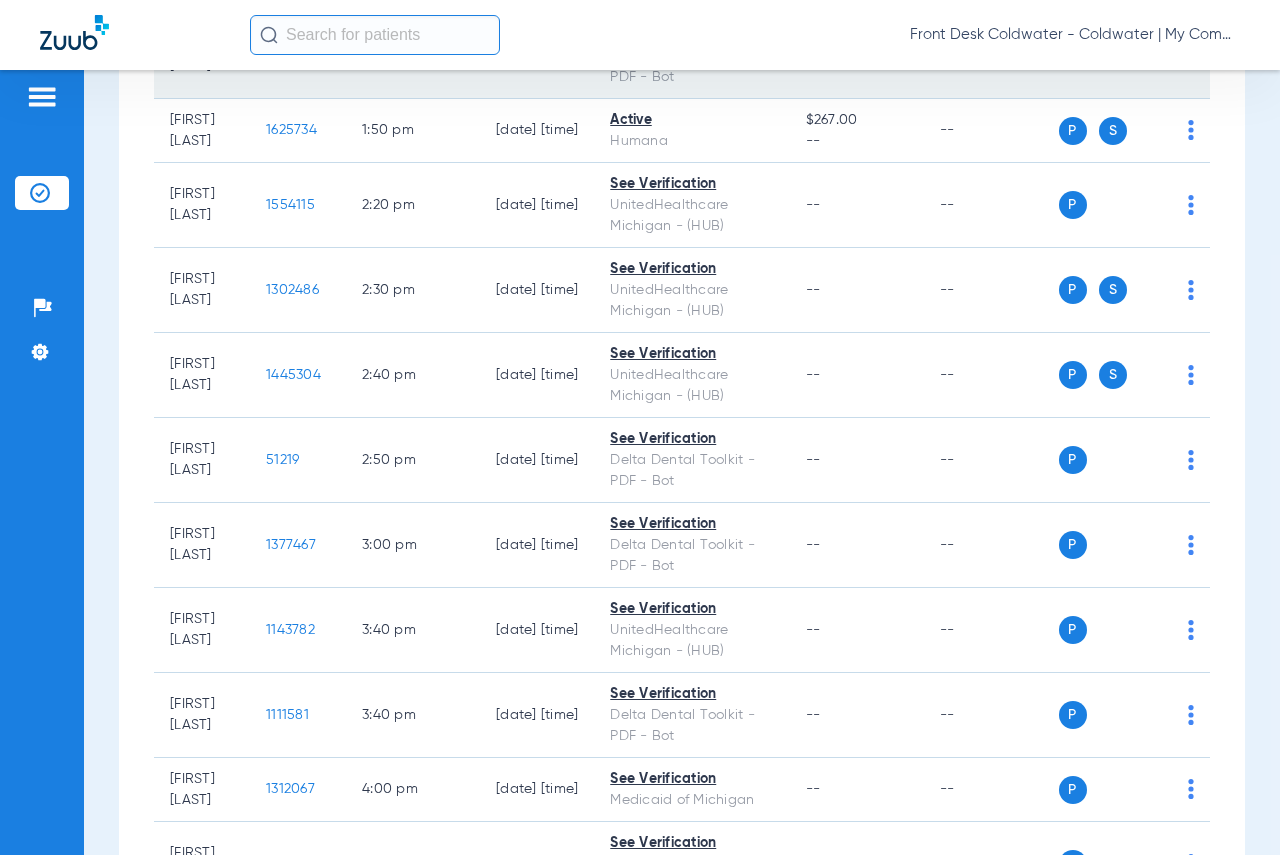 click on "1224656" 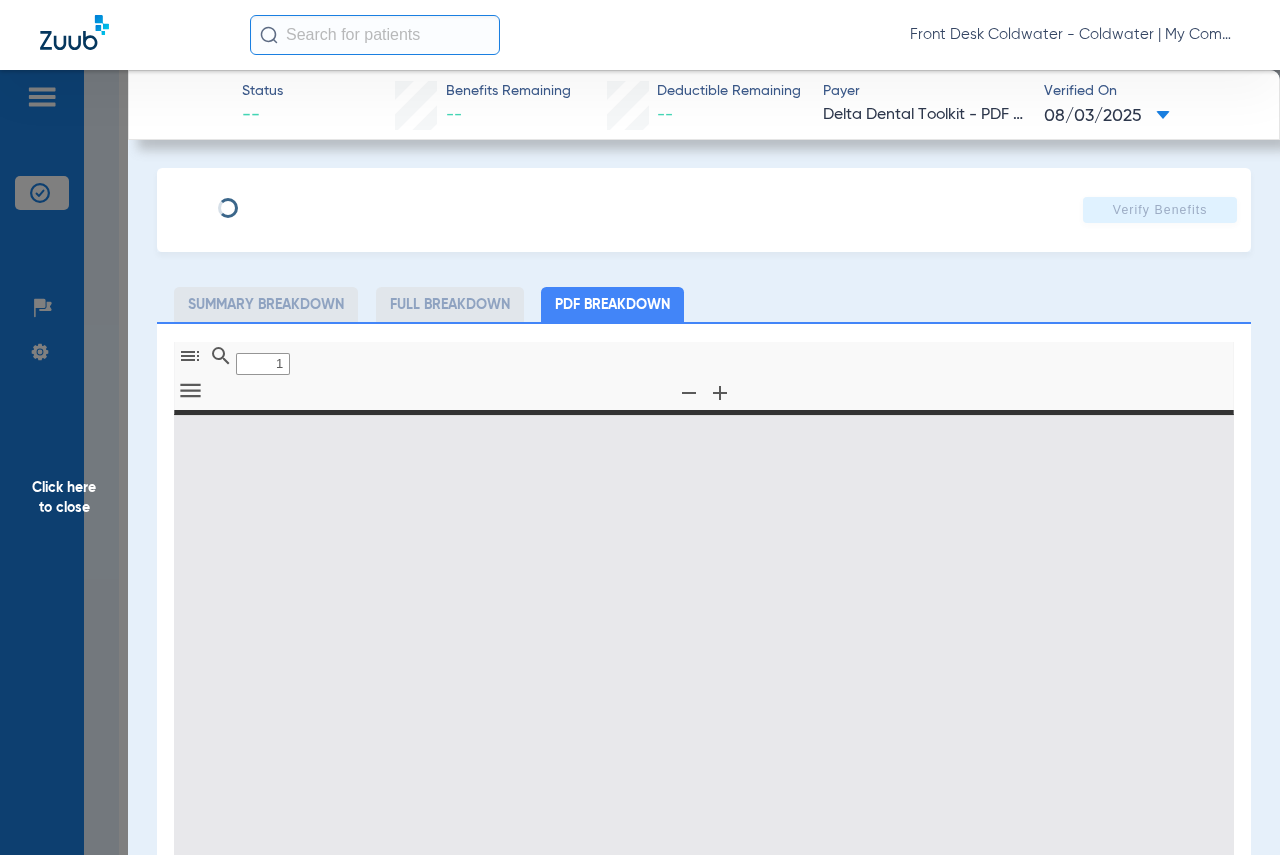 type on "0" 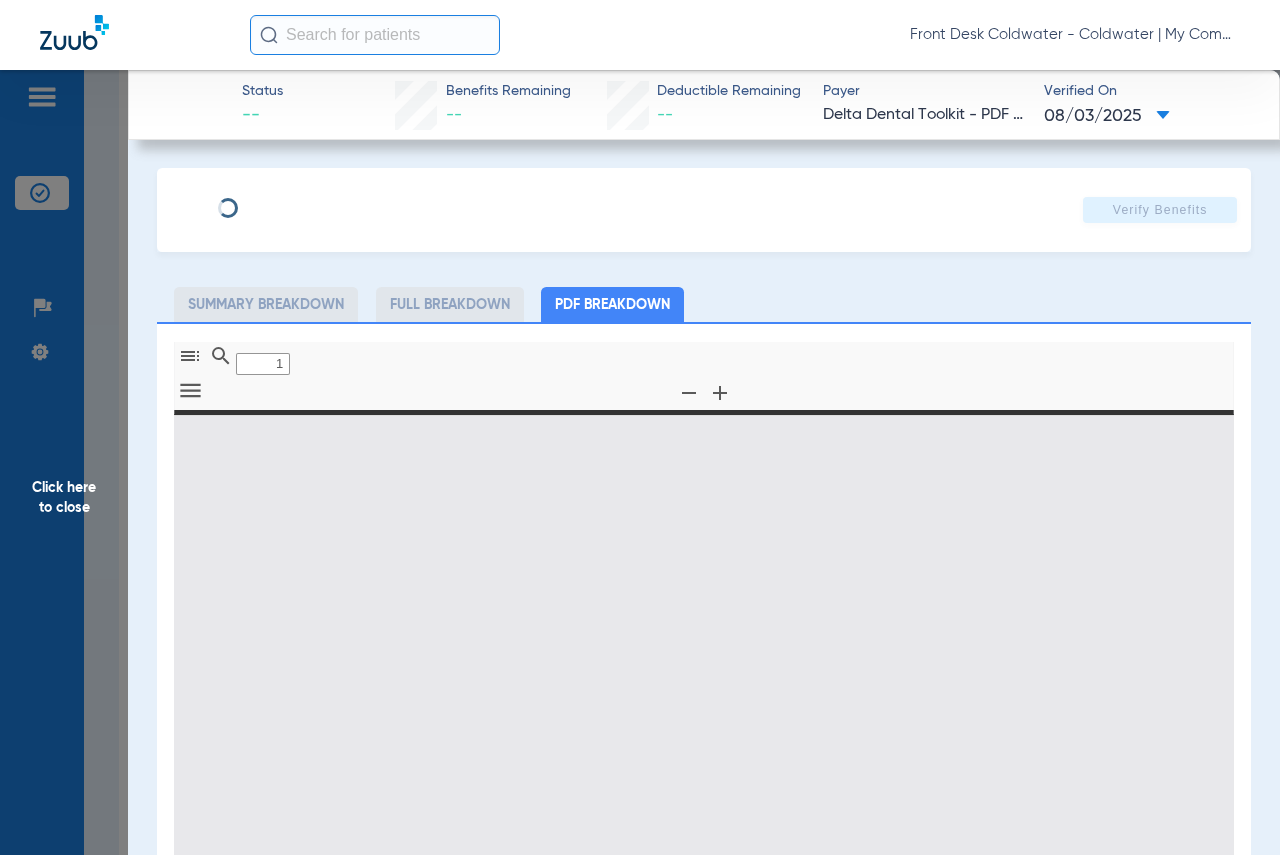 select on "page-width" 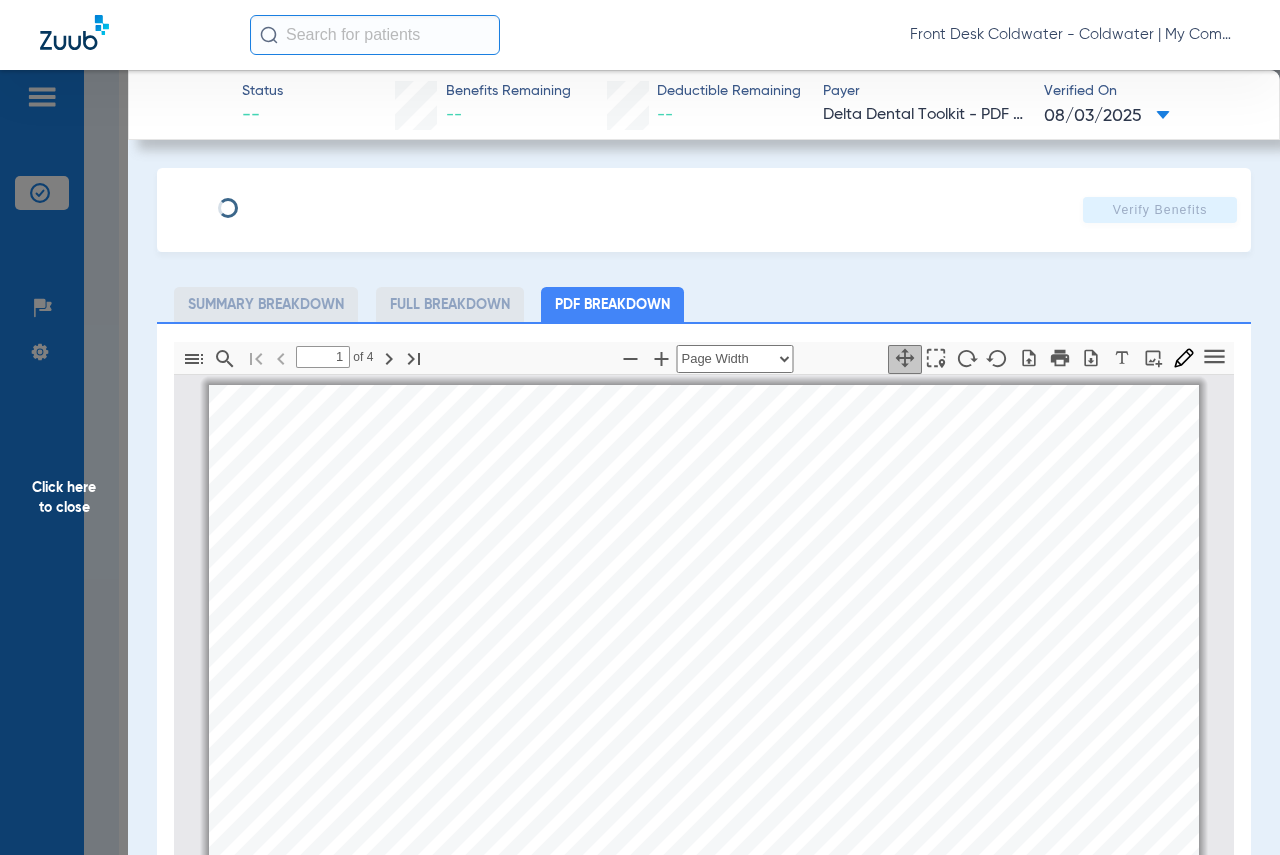 scroll, scrollTop: 10, scrollLeft: 0, axis: vertical 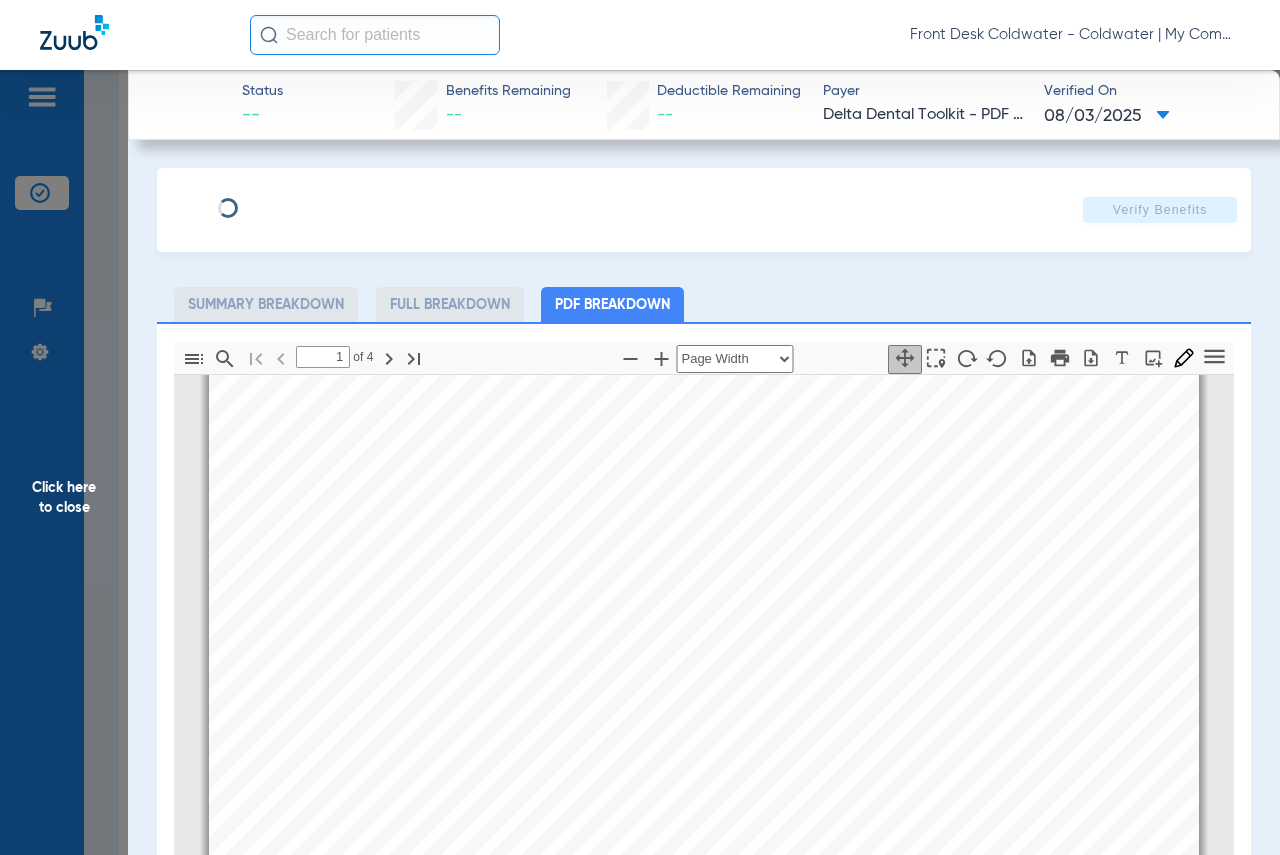 click on "Full Breakdown" 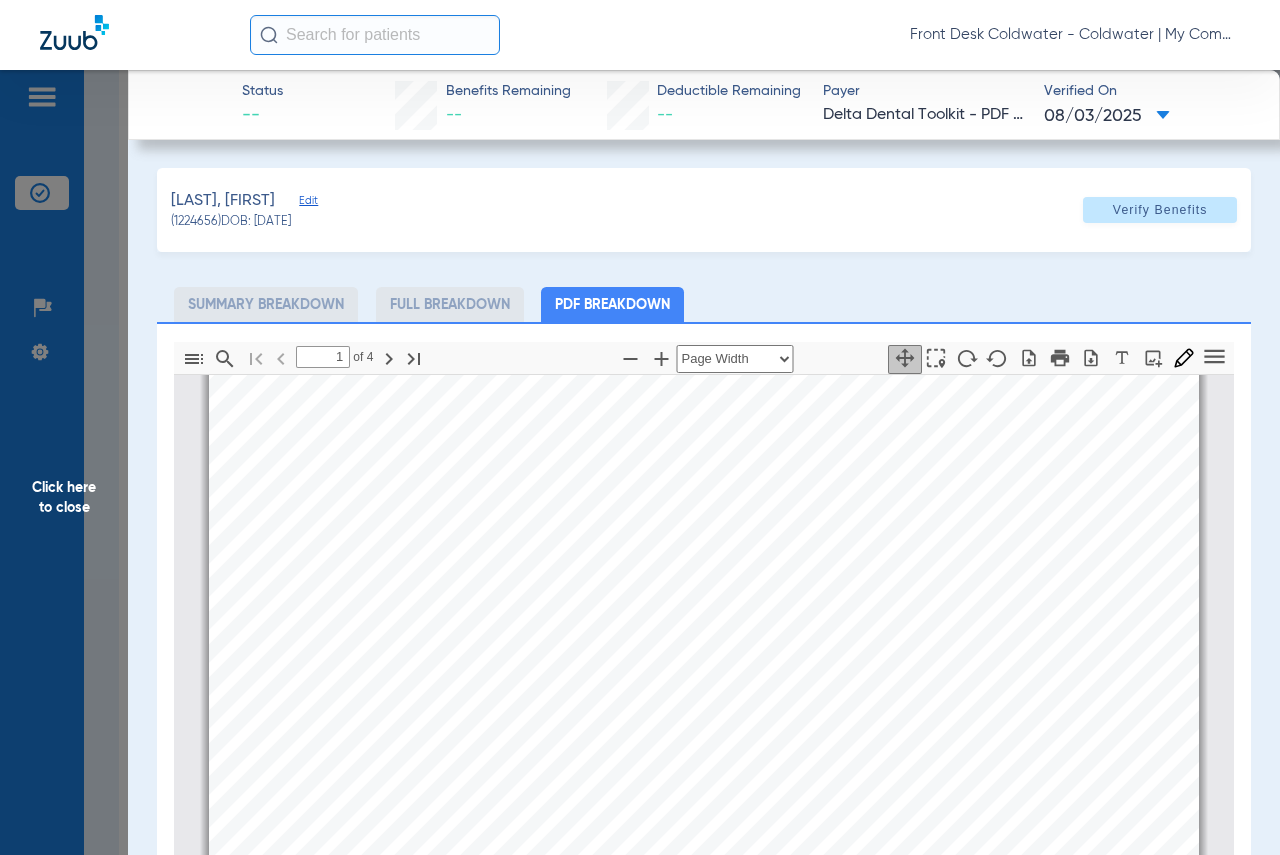 scroll, scrollTop: 410, scrollLeft: 0, axis: vertical 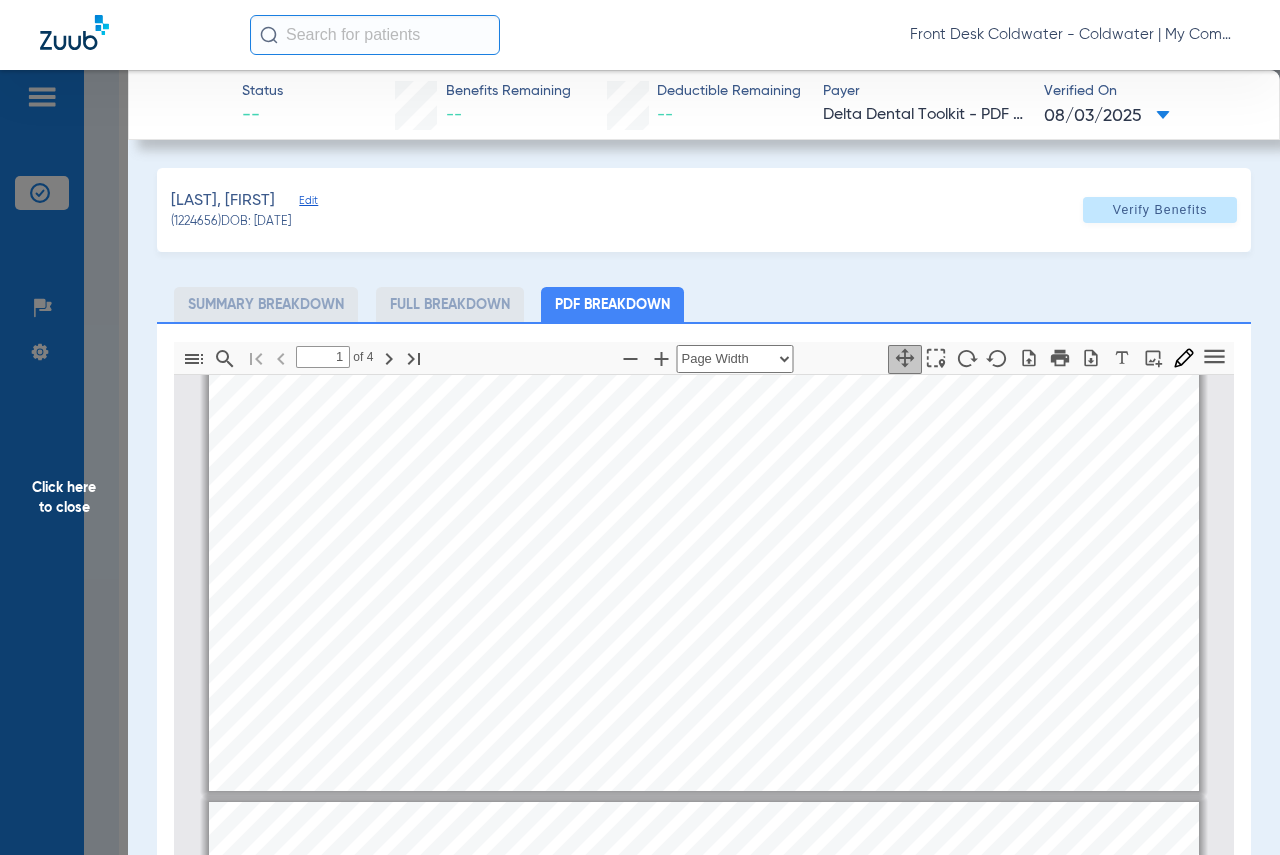 type on "2" 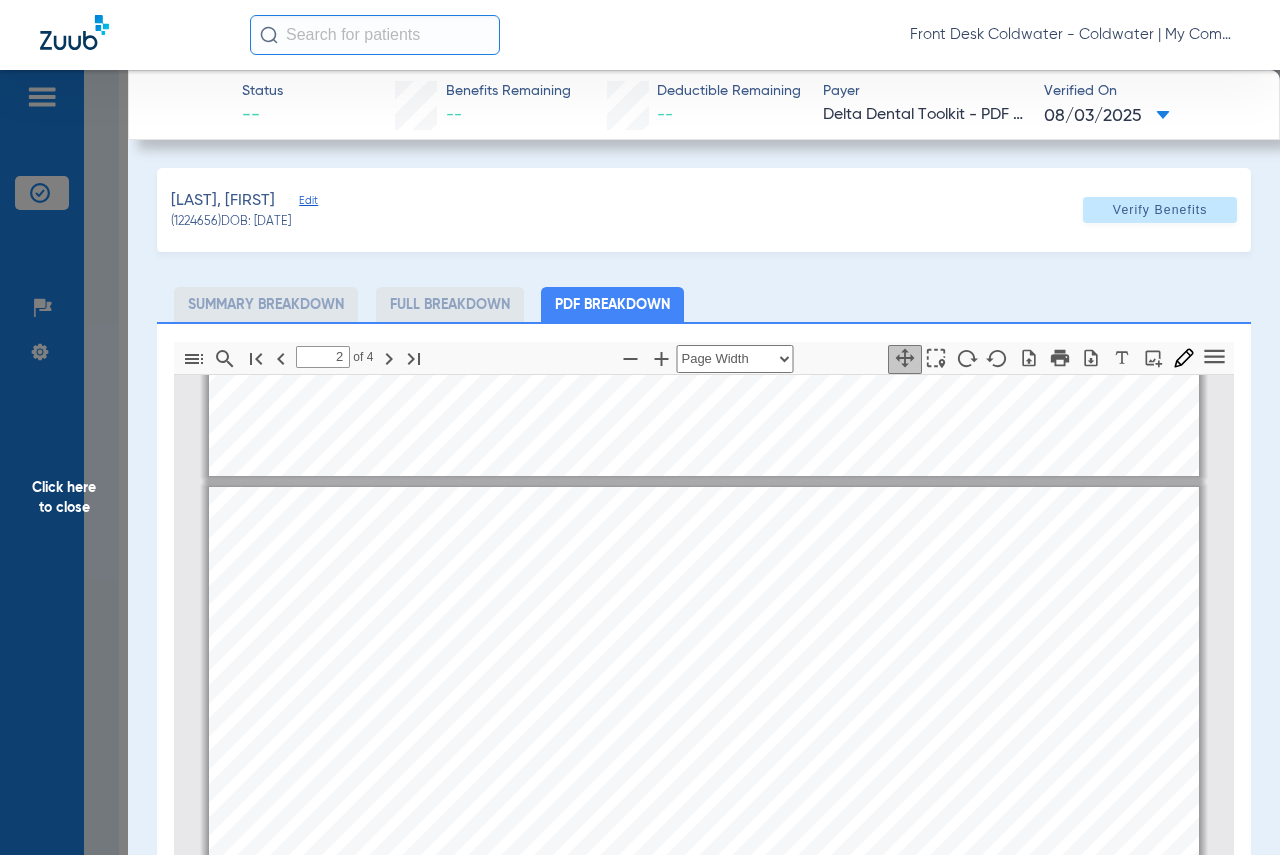 scroll, scrollTop: 1210, scrollLeft: 0, axis: vertical 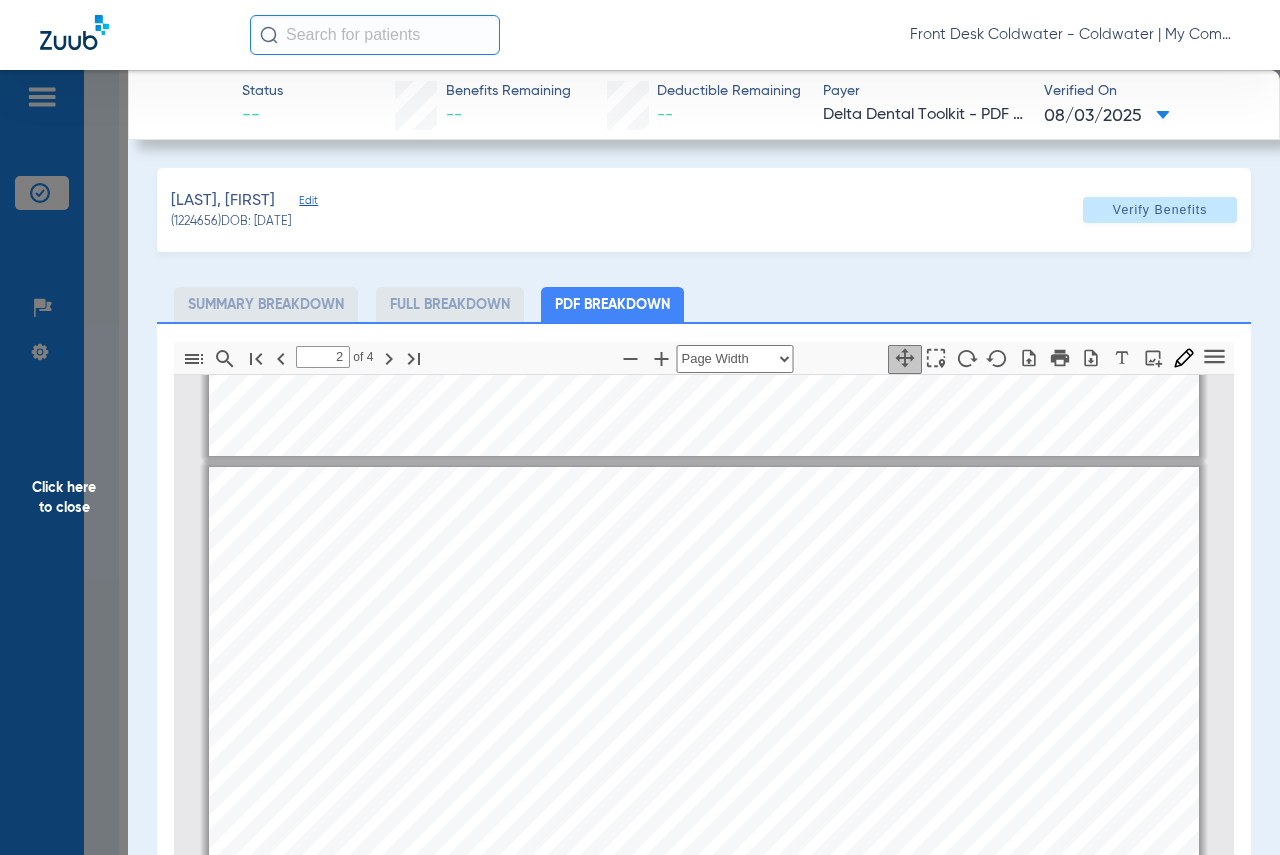 click on "Full Breakdown" 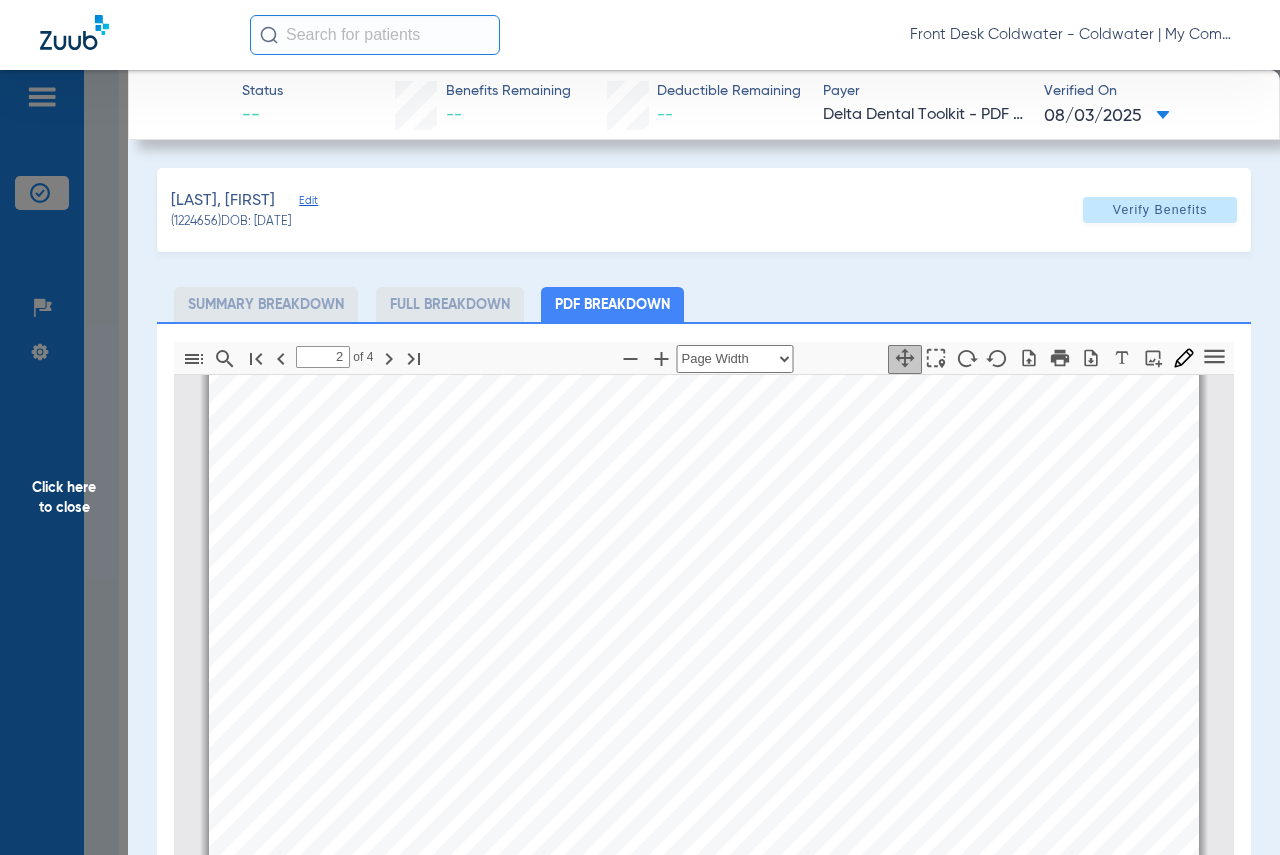 scroll, scrollTop: 1810, scrollLeft: 0, axis: vertical 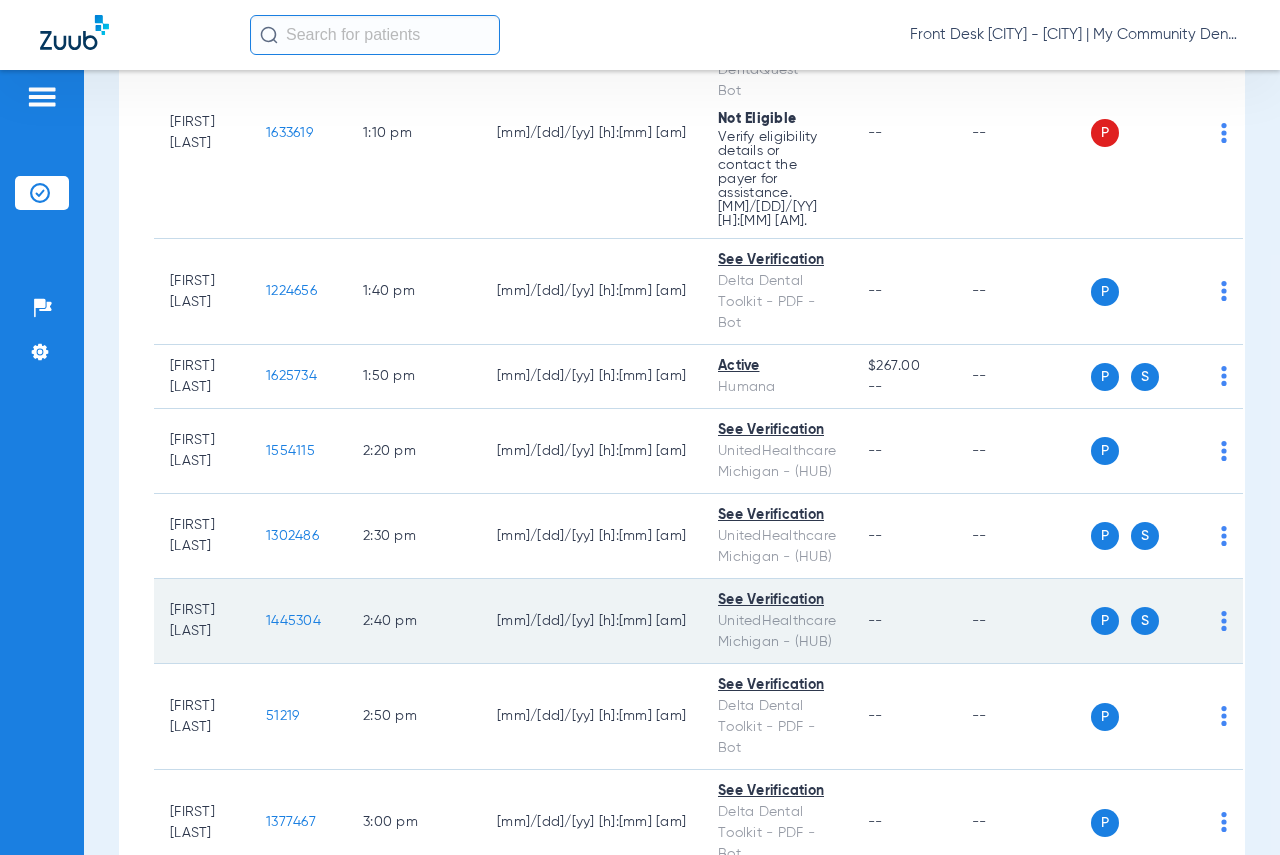 click on "1445304" 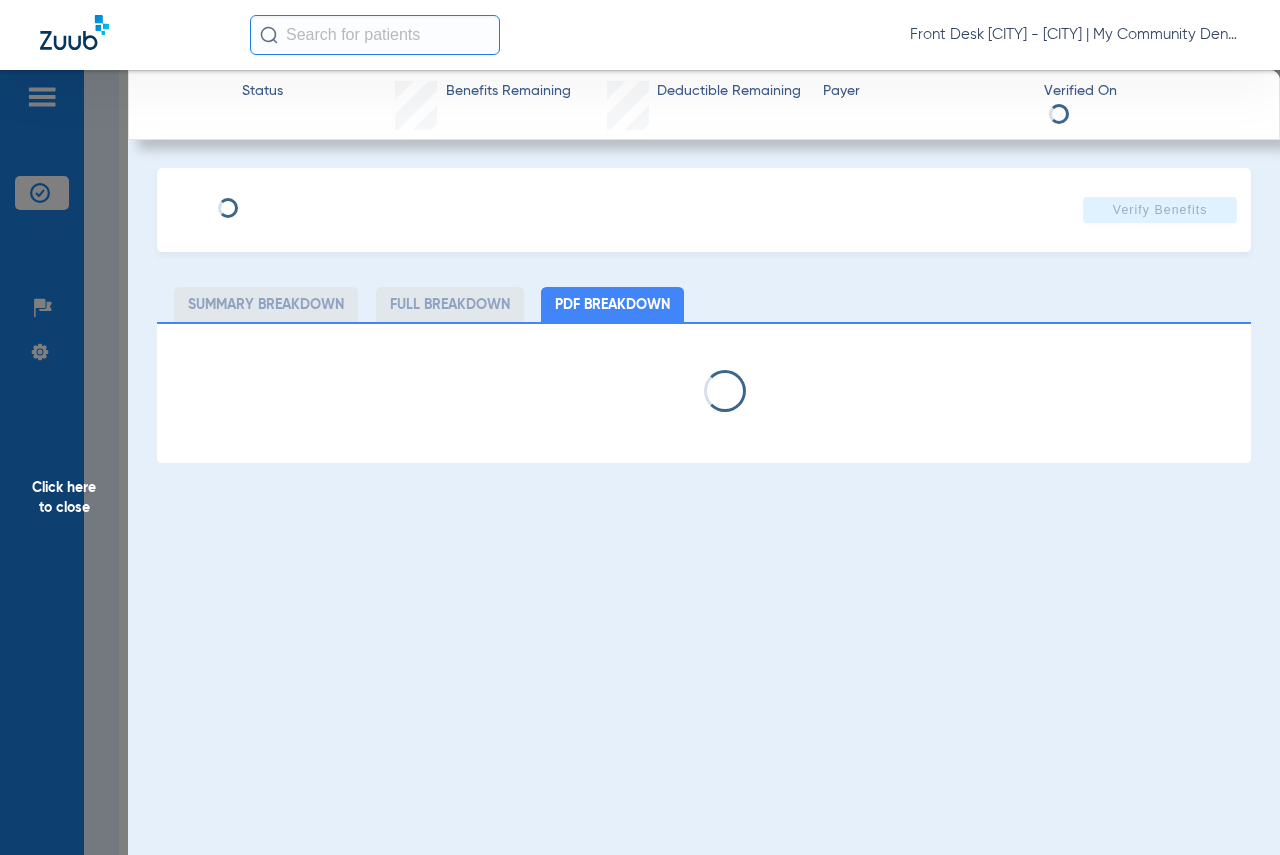 select on "page-width" 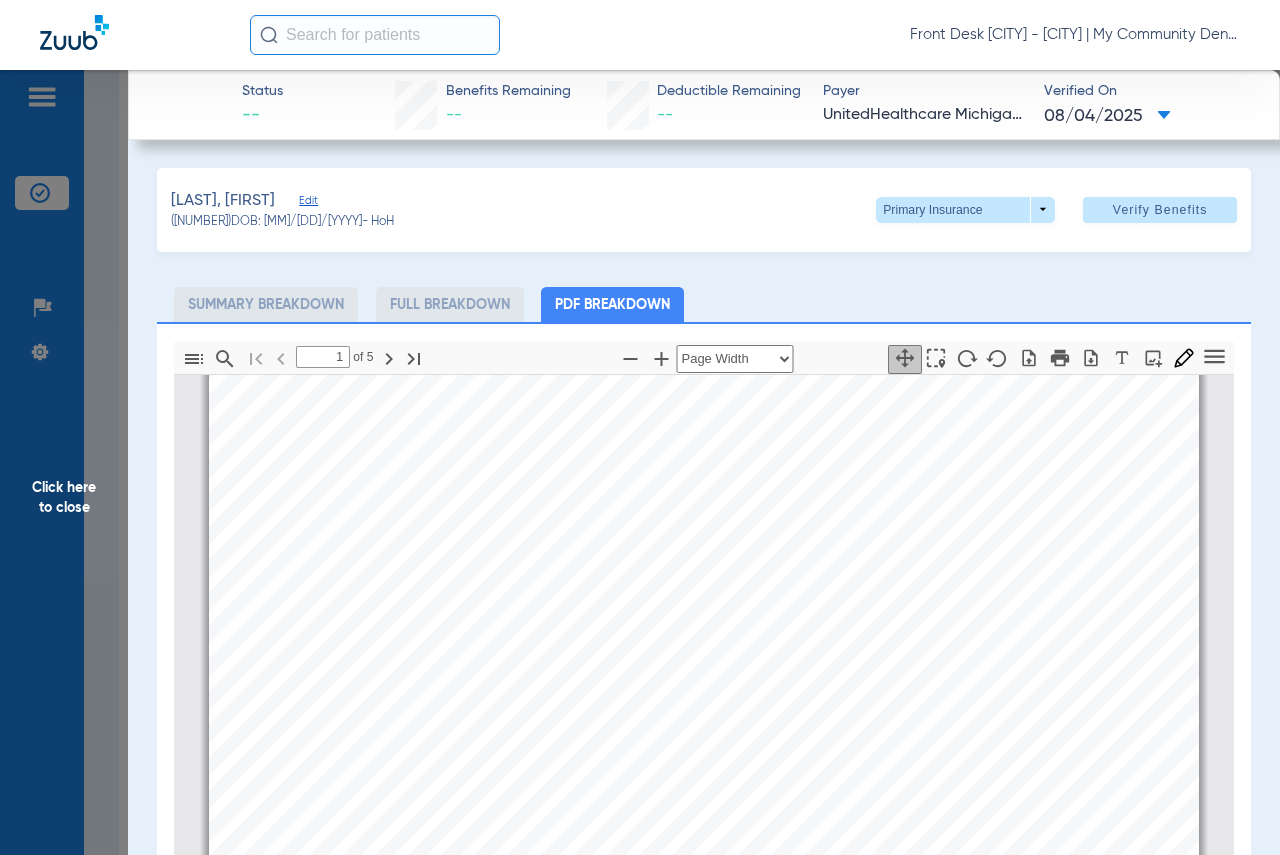 scroll, scrollTop: 510, scrollLeft: 0, axis: vertical 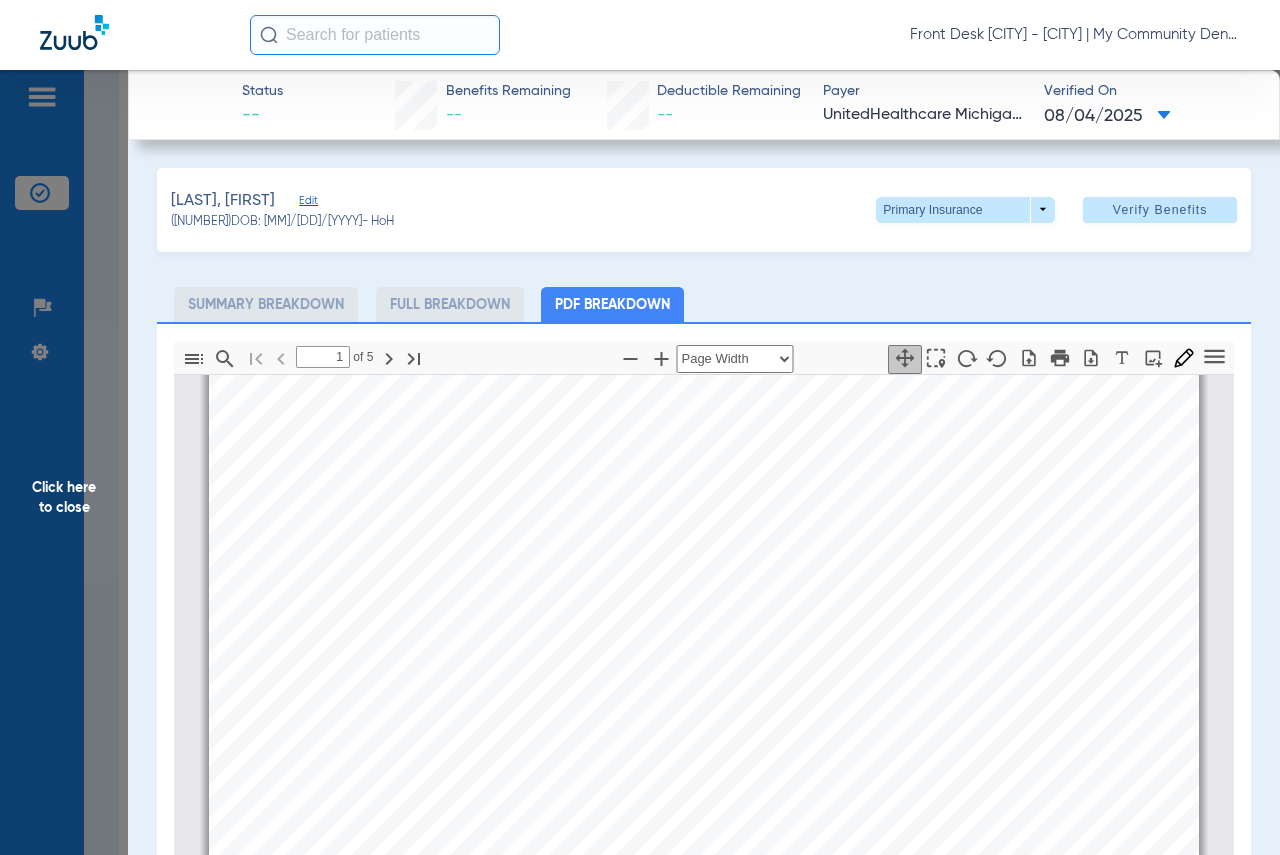 click on "Full Breakdown" 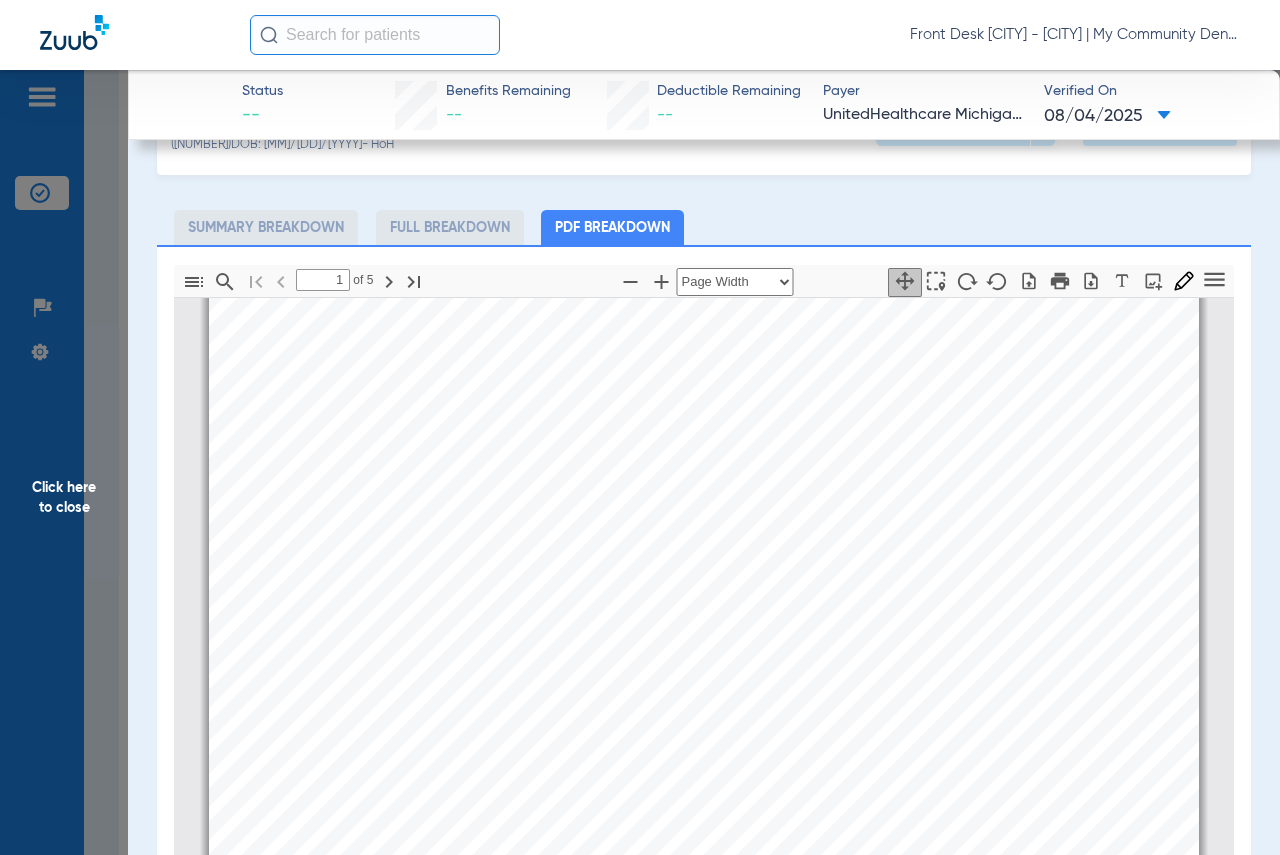 scroll, scrollTop: 100, scrollLeft: 0, axis: vertical 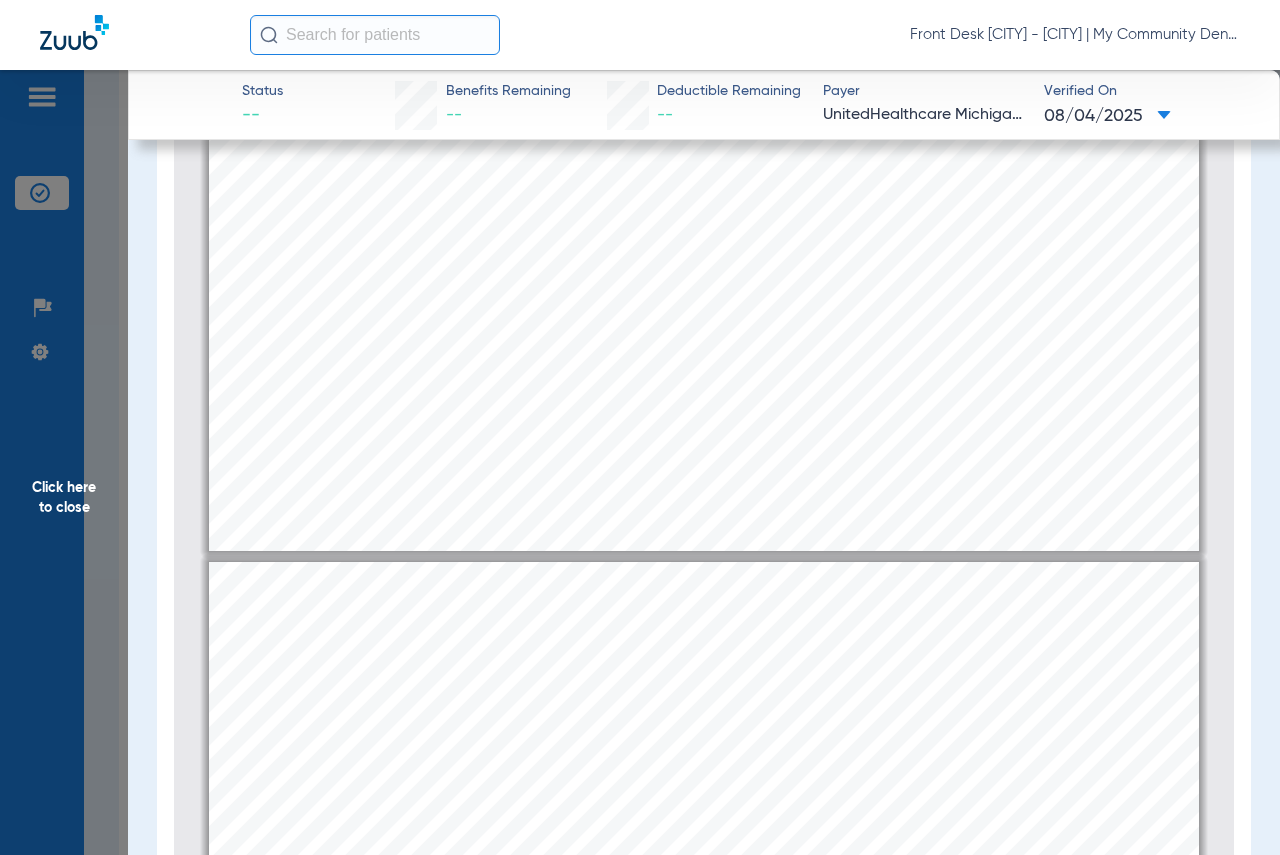 type on "1" 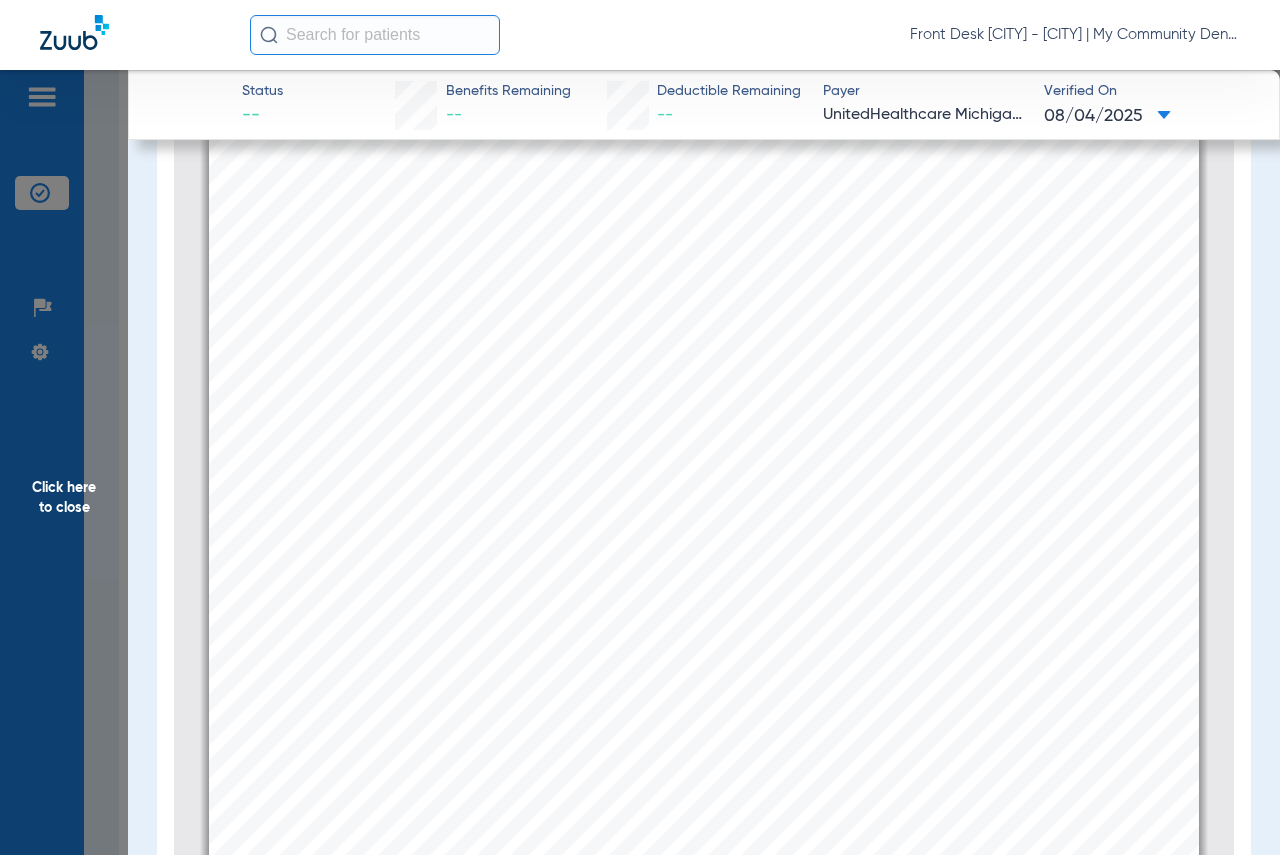scroll, scrollTop: 0, scrollLeft: 0, axis: both 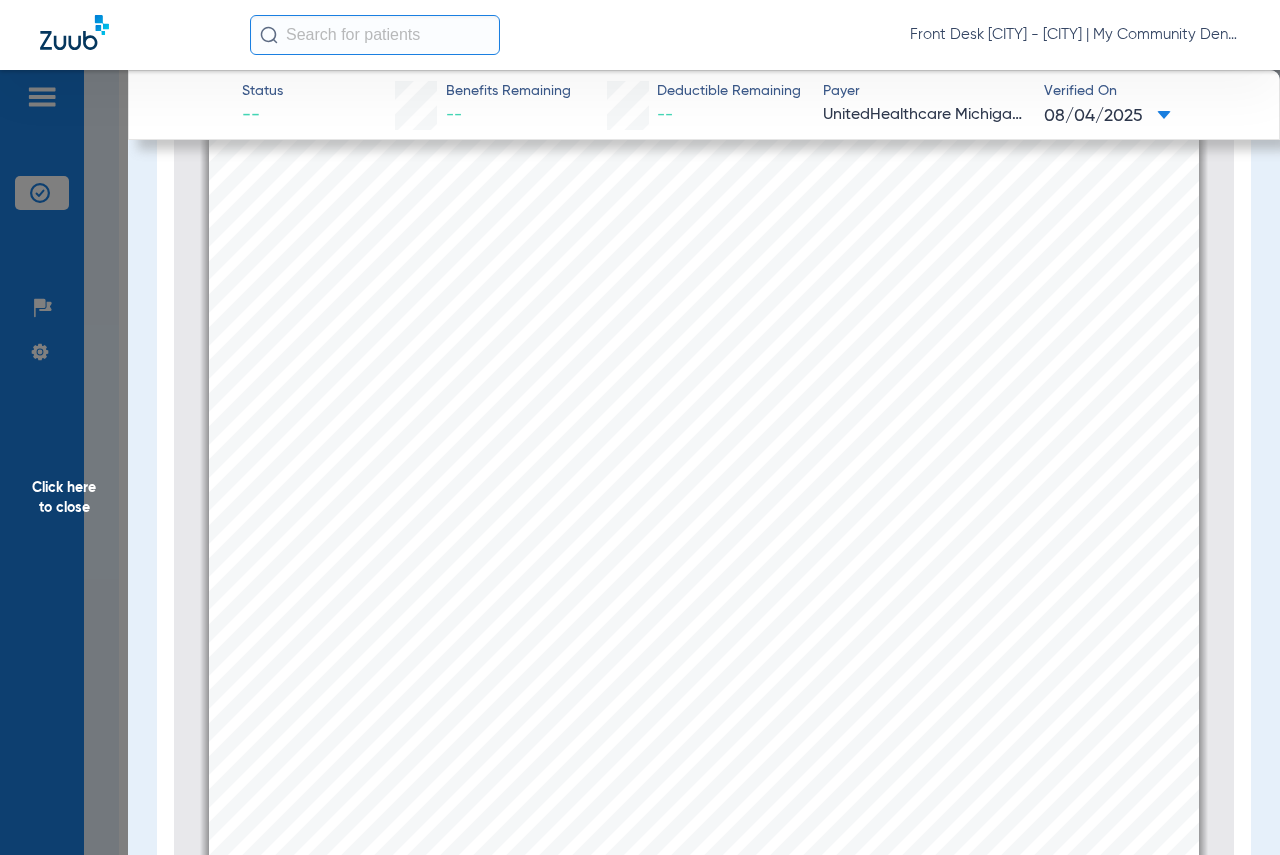click 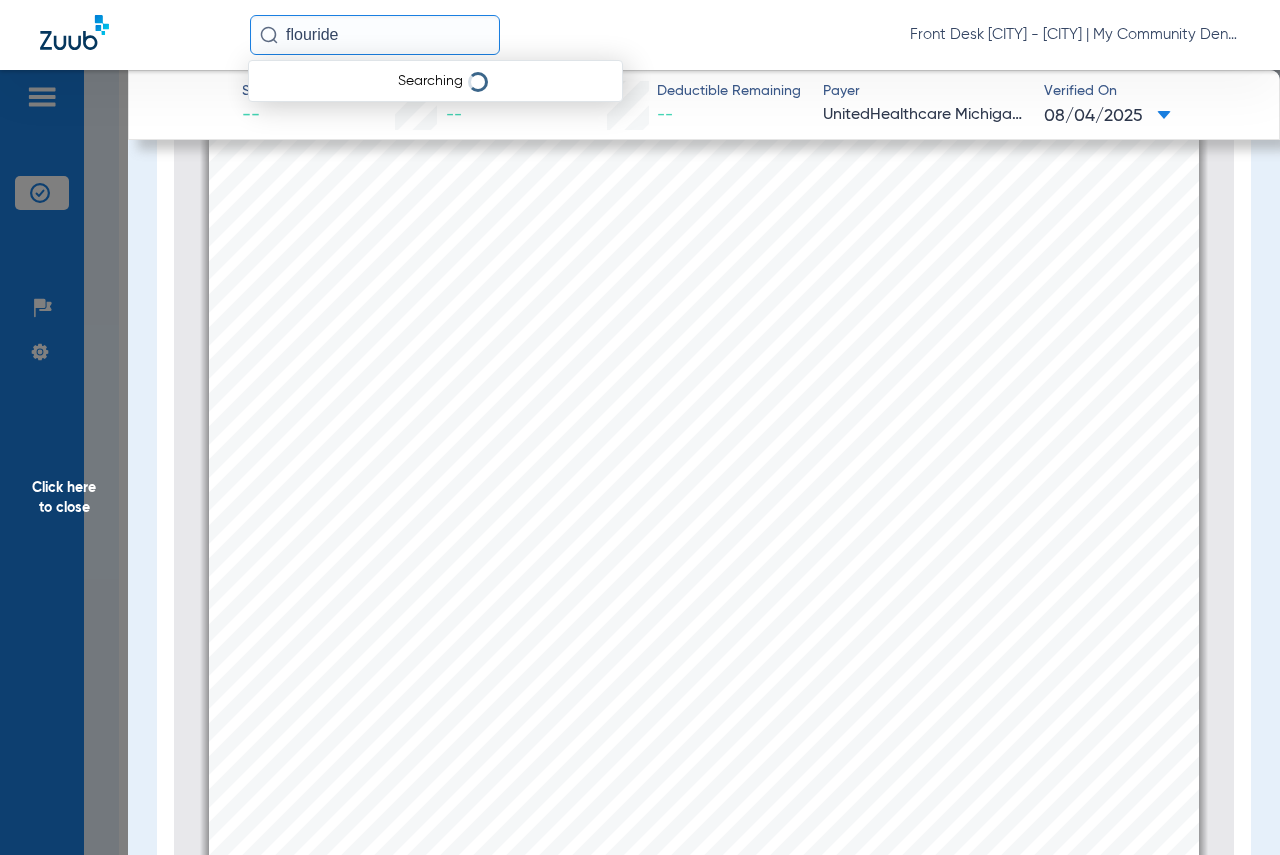 type on "flouride" 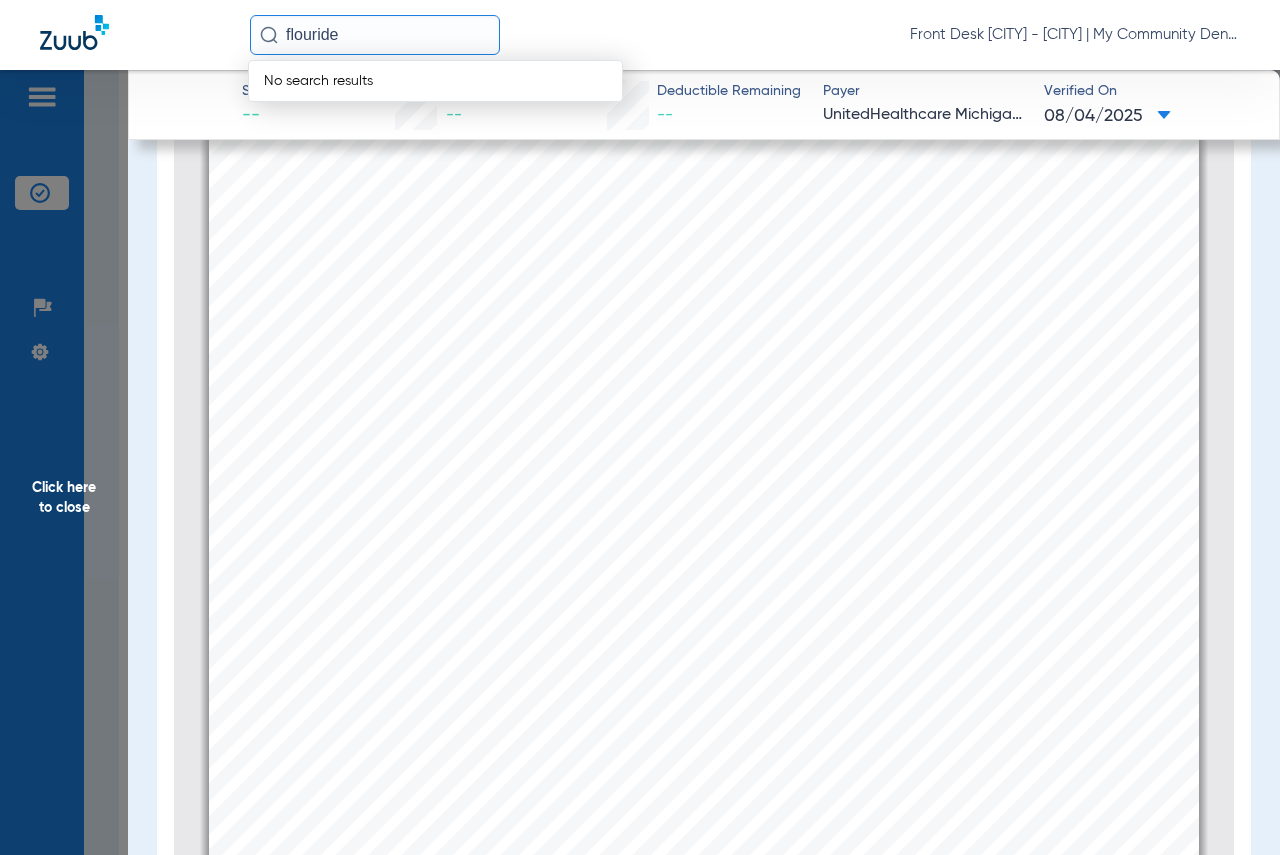scroll, scrollTop: 700, scrollLeft: 0, axis: vertical 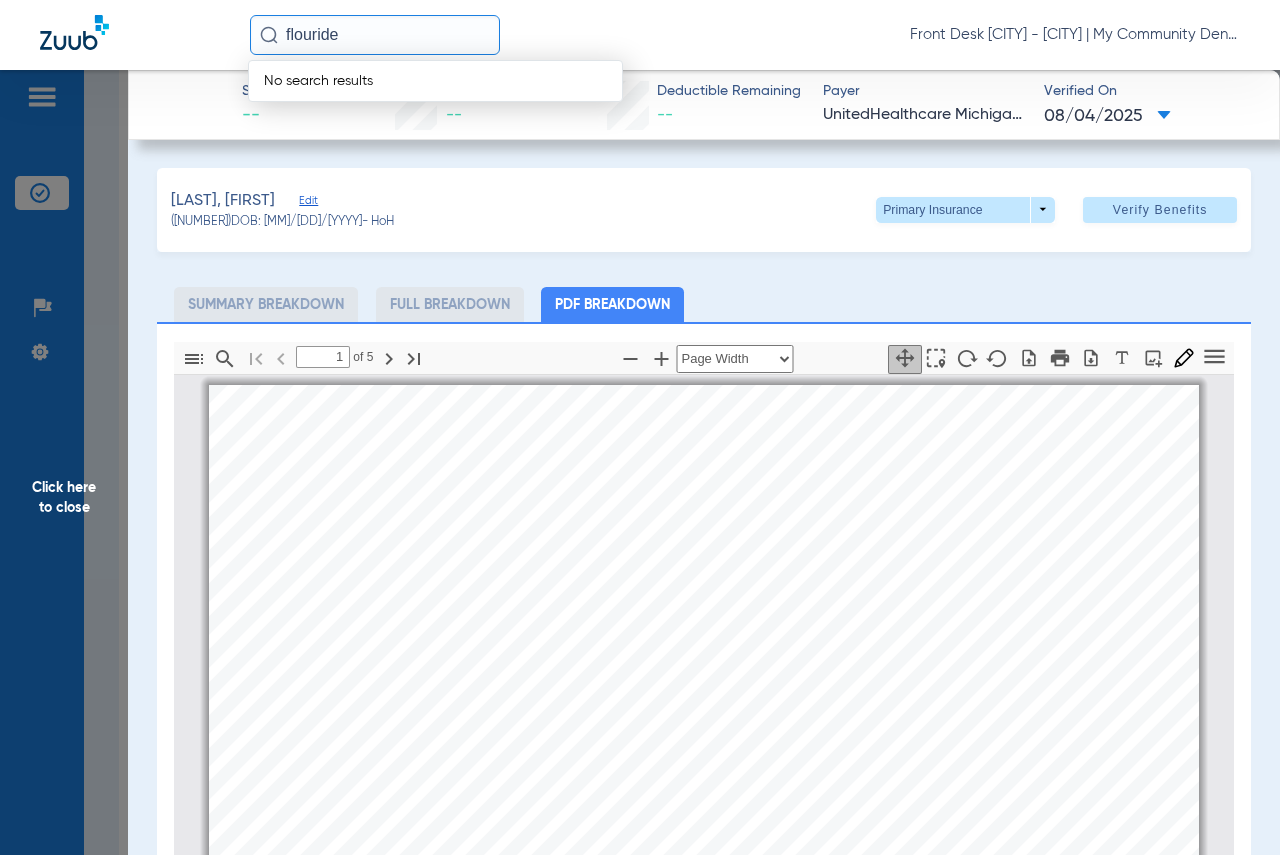 click on "In" at bounding box center (441, 597) 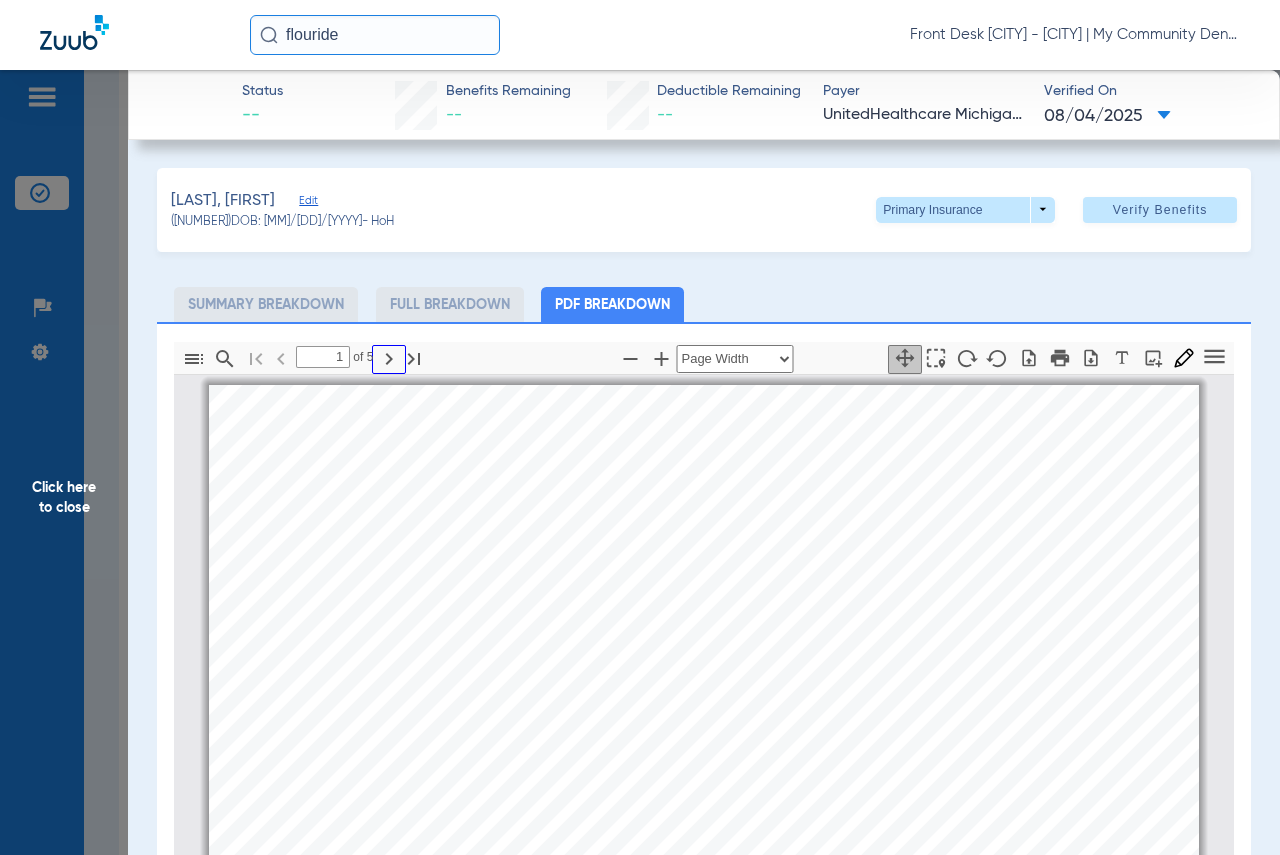 click 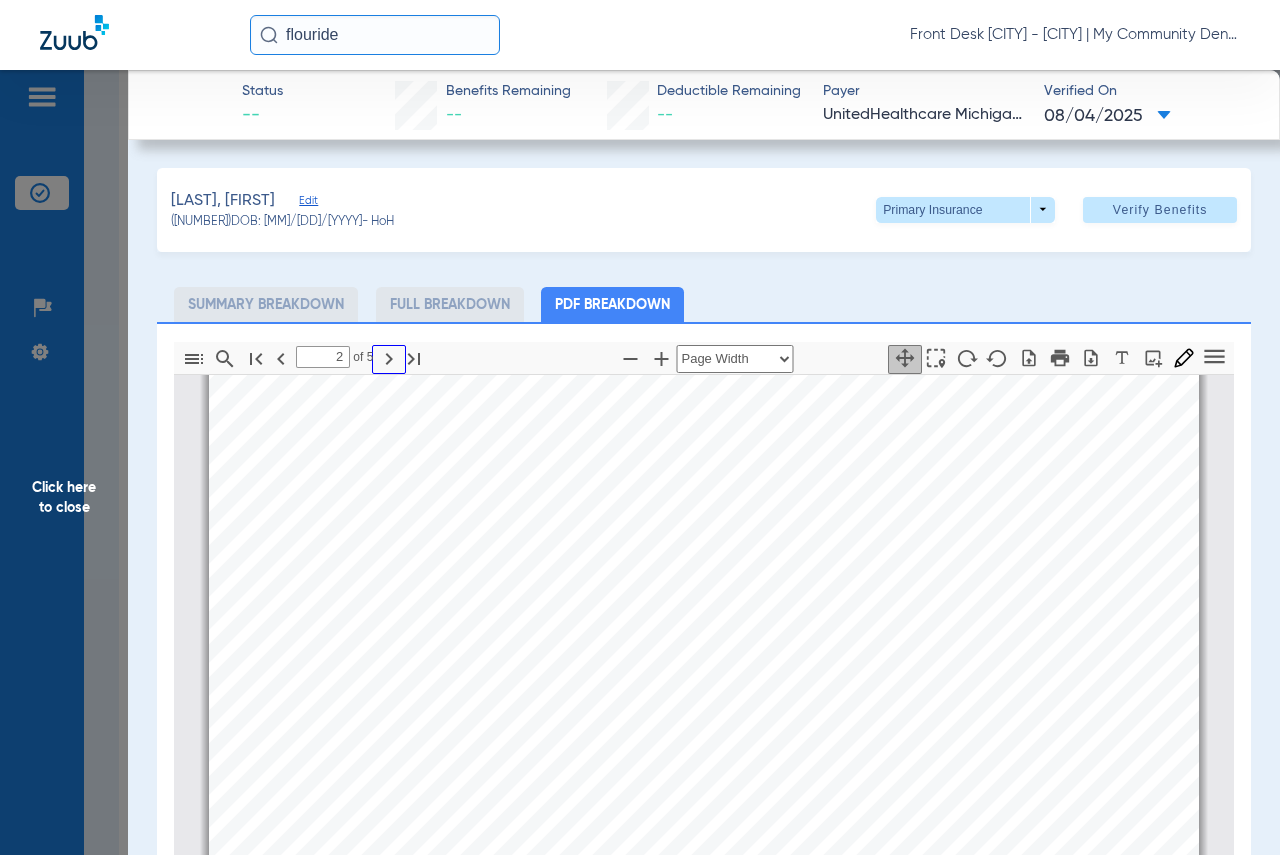 scroll, scrollTop: 1820, scrollLeft: 0, axis: vertical 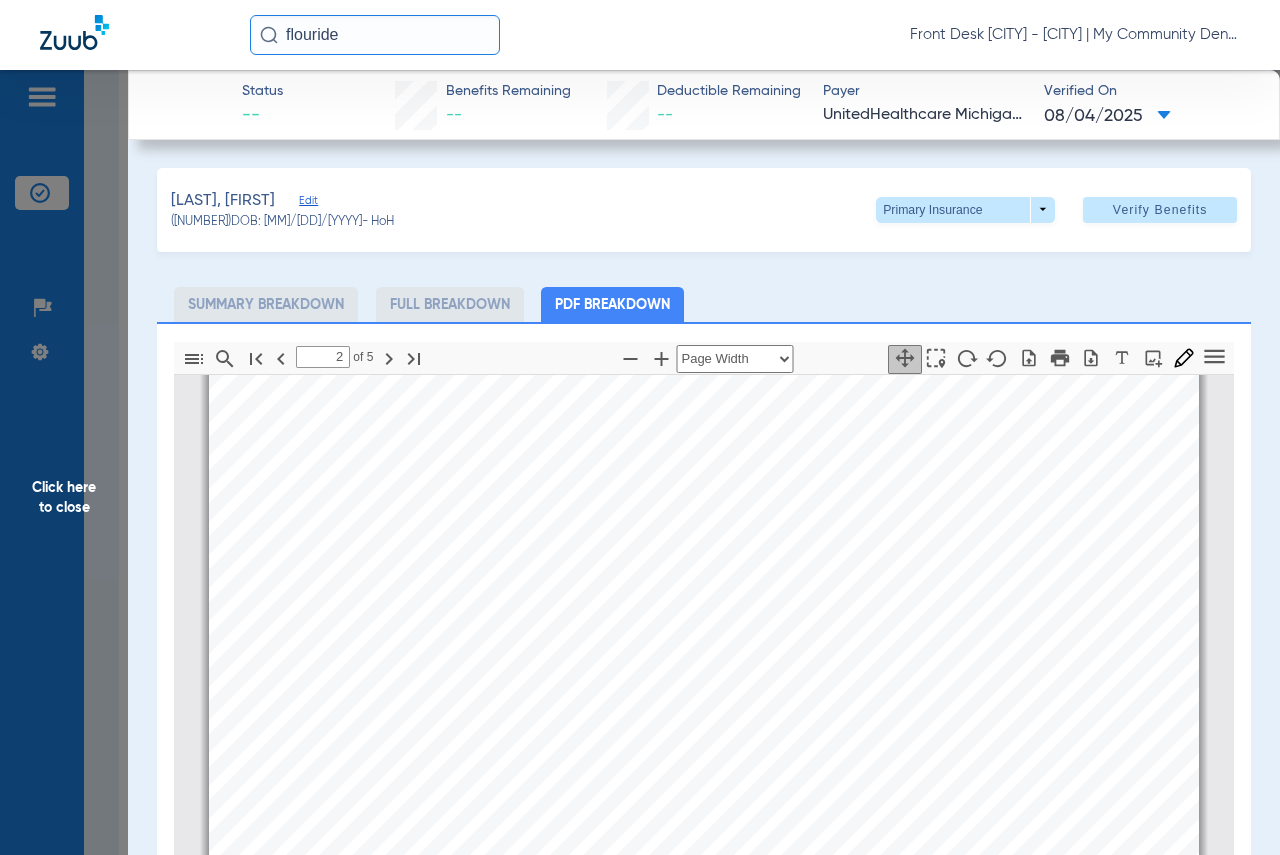 click on "Benefit Summary Patient Information Member Name [FIRST] [LAST] Member Type Subscriber DOB   [MM]/[DD]/[YYYY] Member ID   [NUMBER] Benefit Plan   [PLAN] Plan/Group Name [INSURANCE] … Plan/Group Number [NUMBER] Payer   [INSURANCE] … Effective Date [MM]/[DD]/[YYYY] Term. Date View Benefit Level In Network   Benefit Period   [MM]/[DD]/[YYYY] - [MM]/[DD]/[YYYY] In Network Benefit Maximum Annual   Individual All Codes Benefit Maximum Lifetime N/A Deductibles Annual N/A Deductibles Lifetime N/A Out-of-Pocket Maximum N/A Coinsurance N/A Copay Amounts N/A $[NUMBER].00   used of   $[NUMBER].00   remain  Service Limitations" at bounding box center [704, 674] 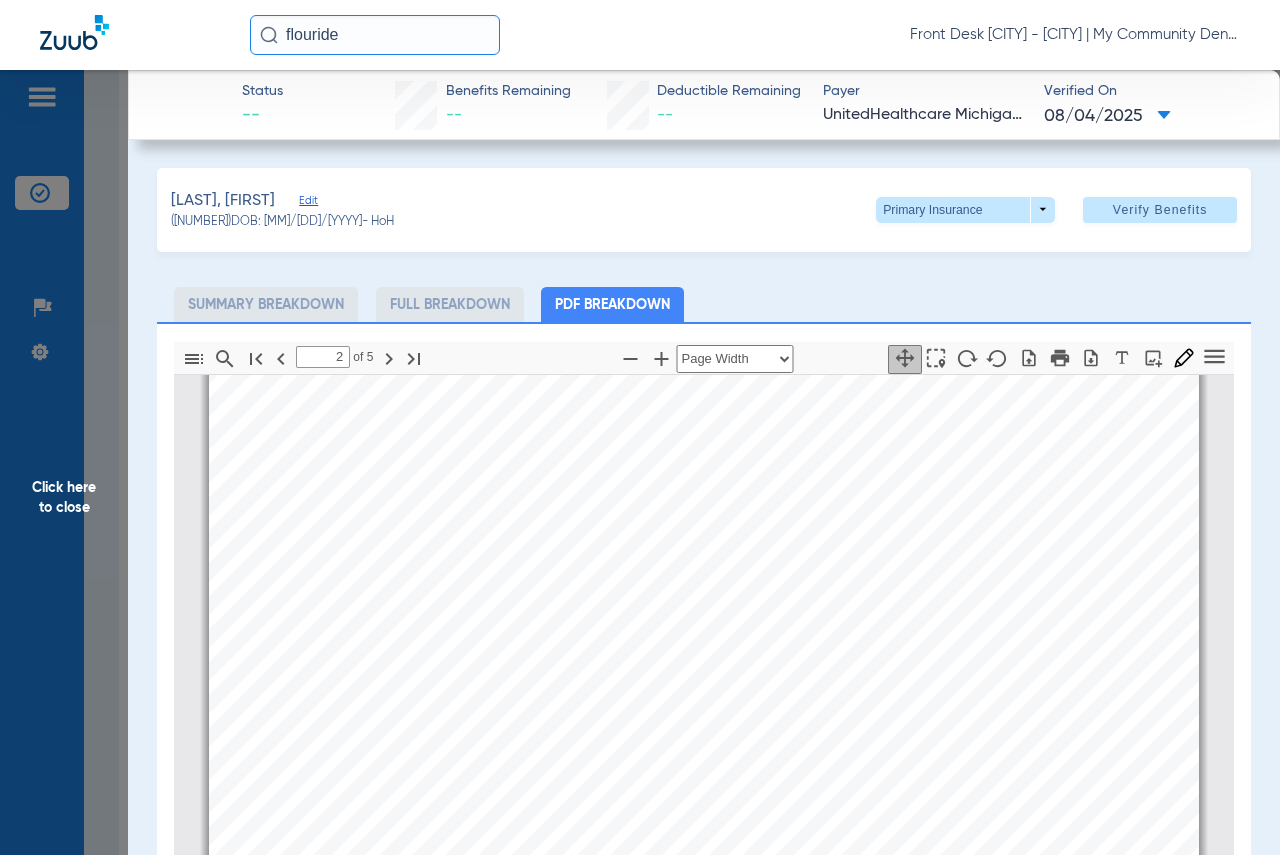 scroll, scrollTop: 1620, scrollLeft: 0, axis: vertical 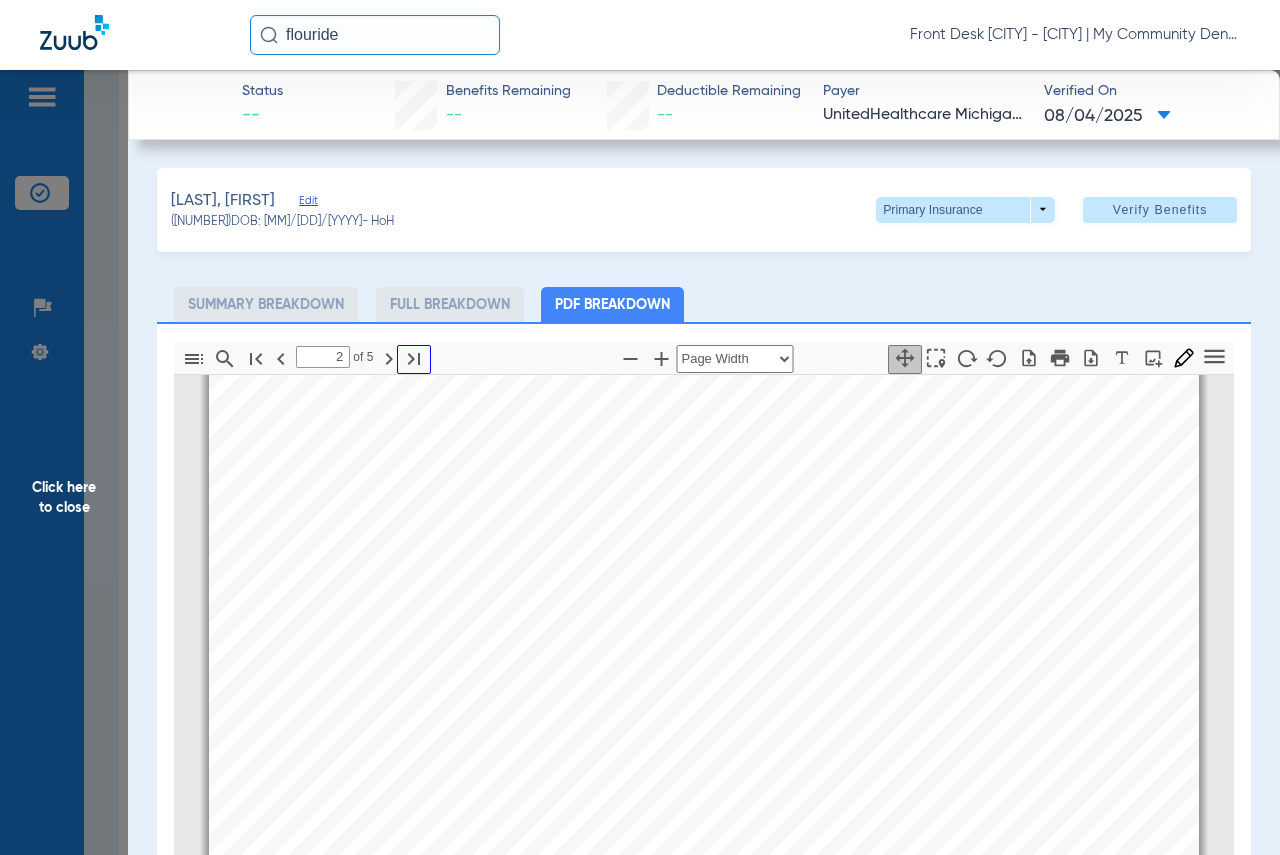 click 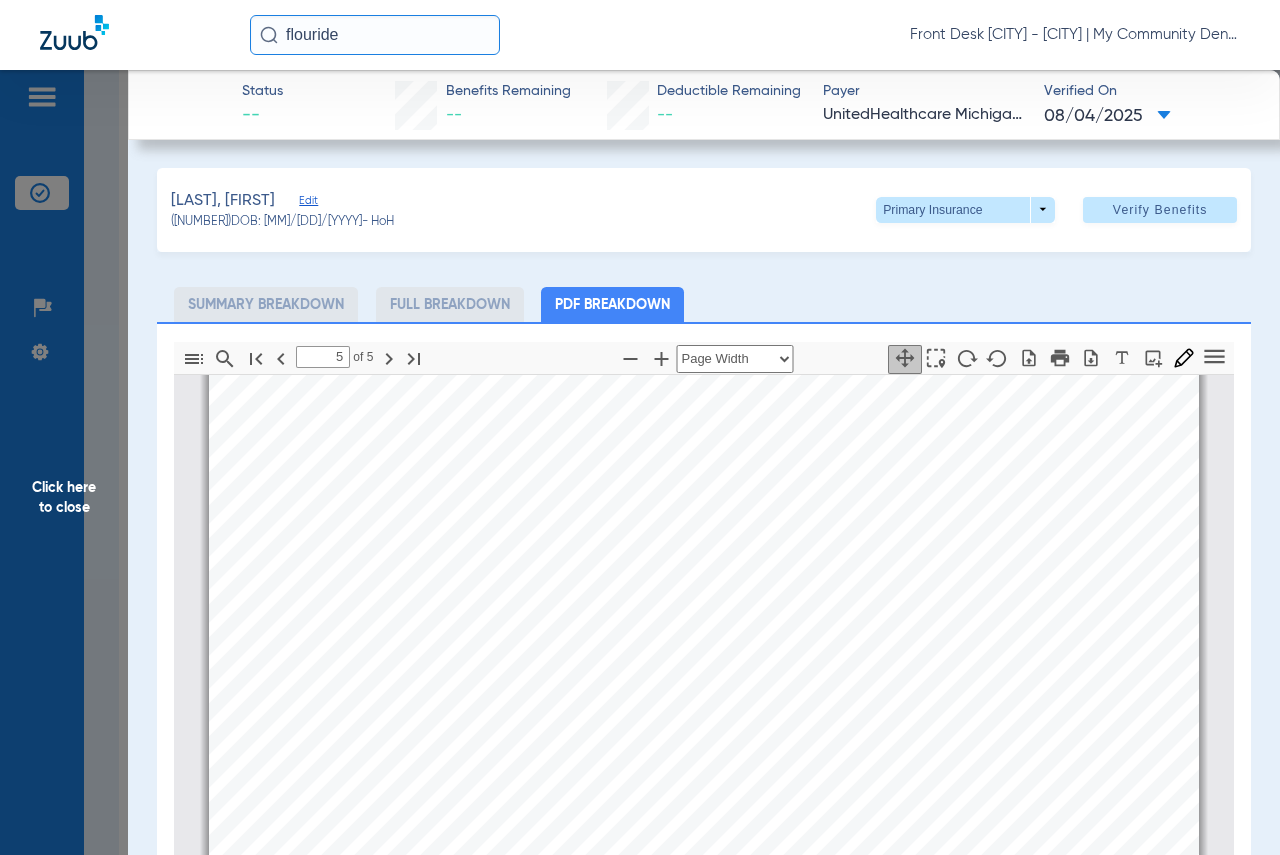 scroll, scrollTop: 5650, scrollLeft: 0, axis: vertical 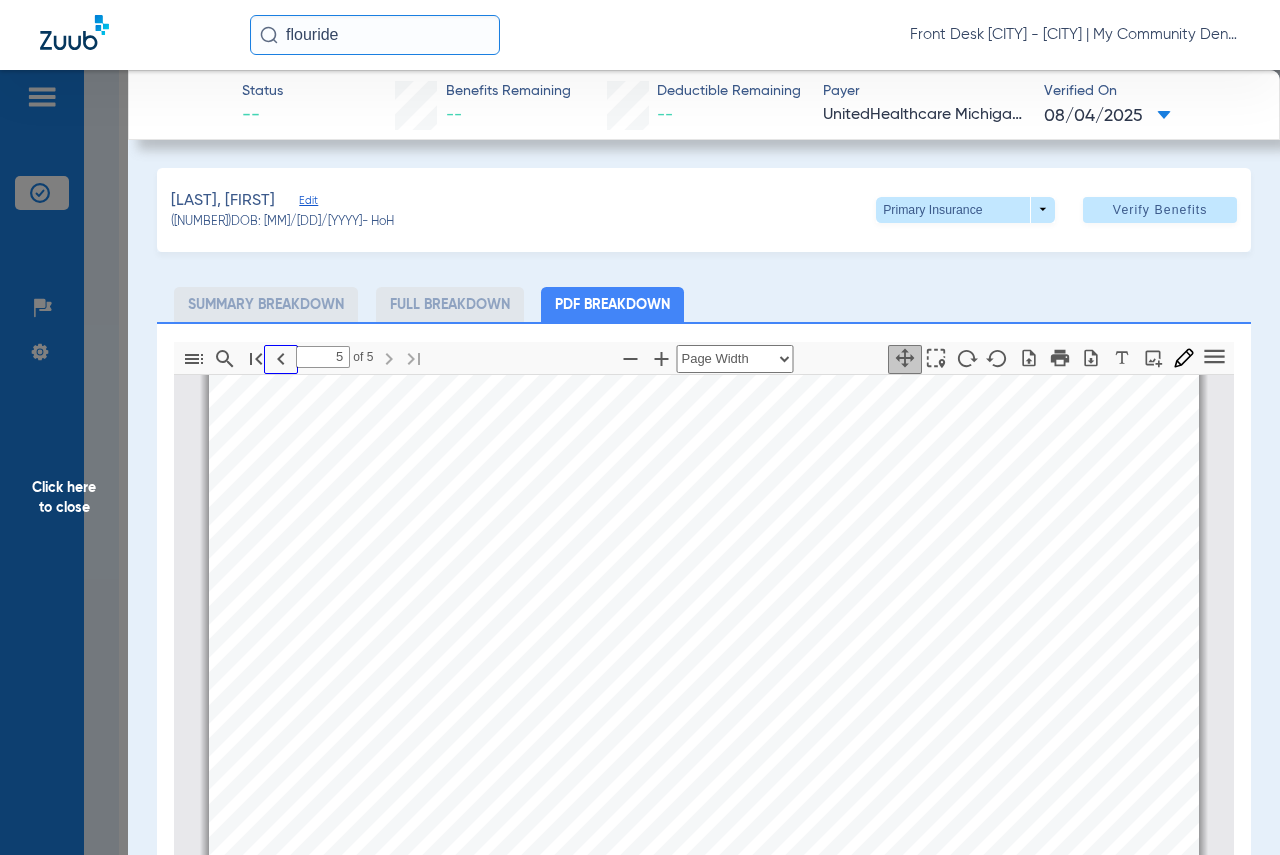 click 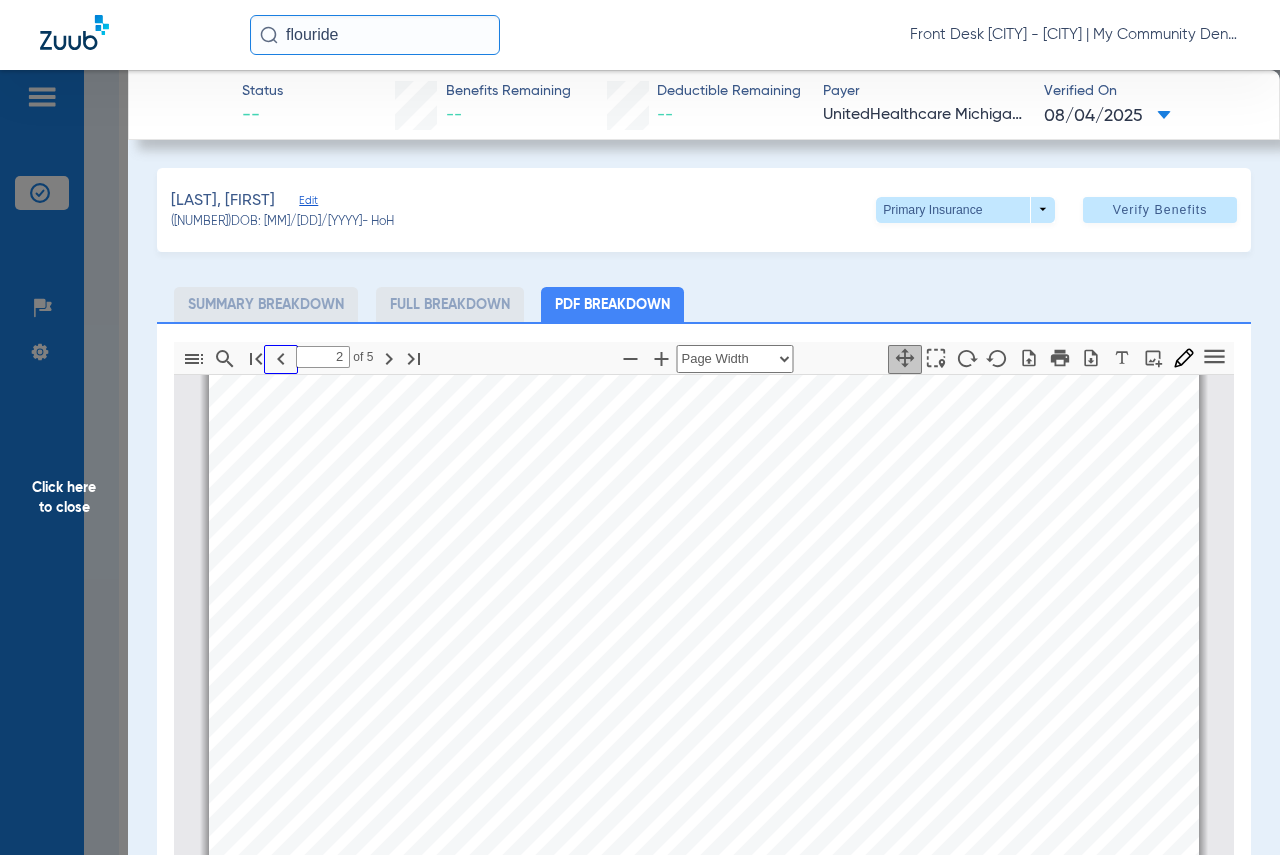 scroll, scrollTop: 1636, scrollLeft: 0, axis: vertical 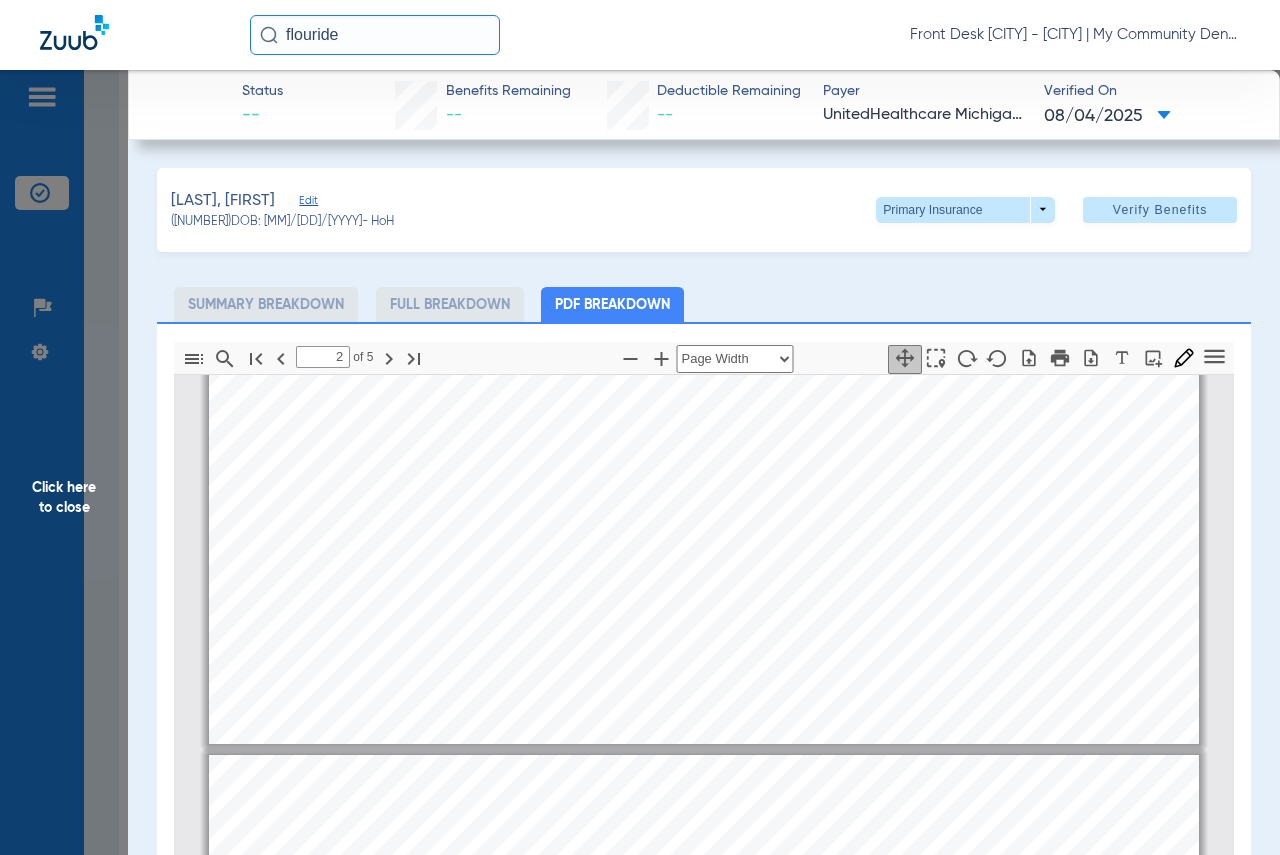 type on "1" 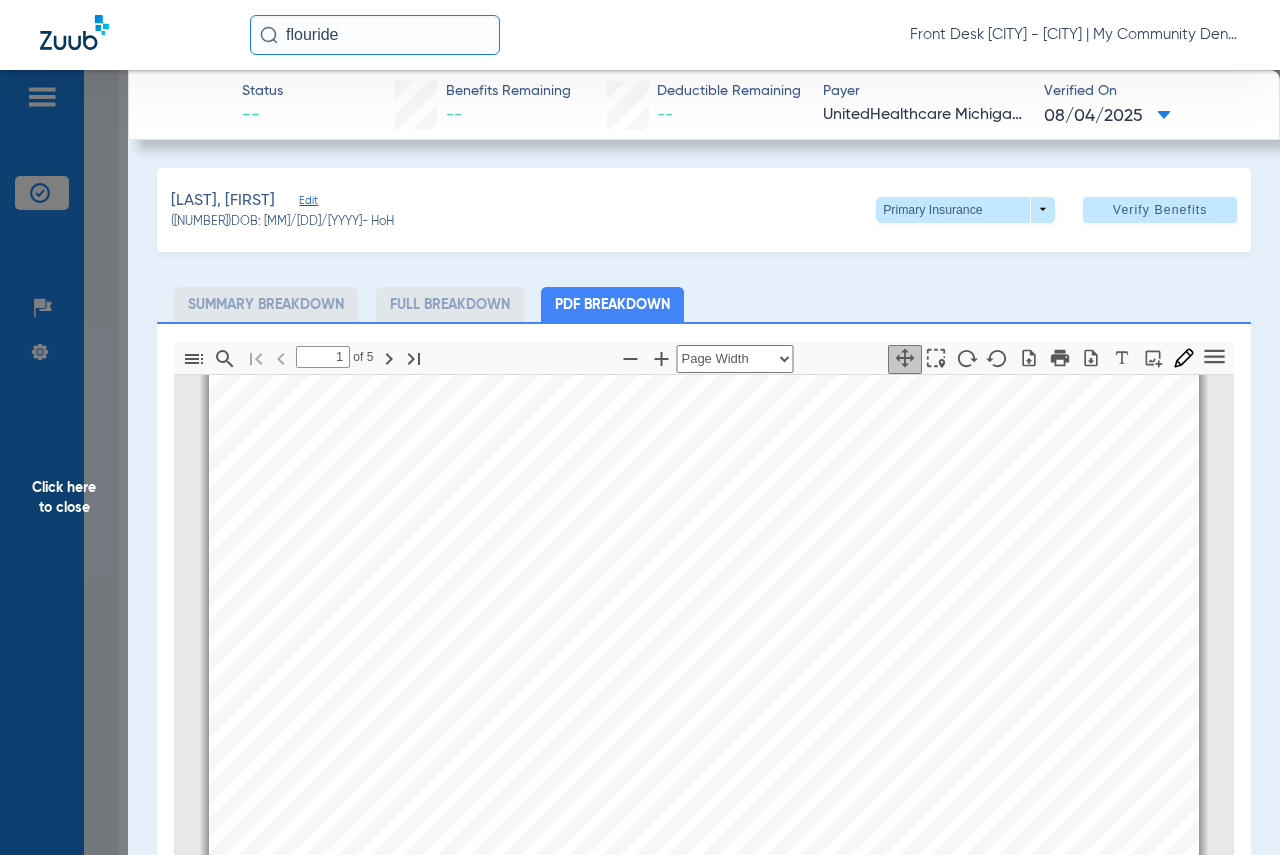 scroll, scrollTop: 836, scrollLeft: 0, axis: vertical 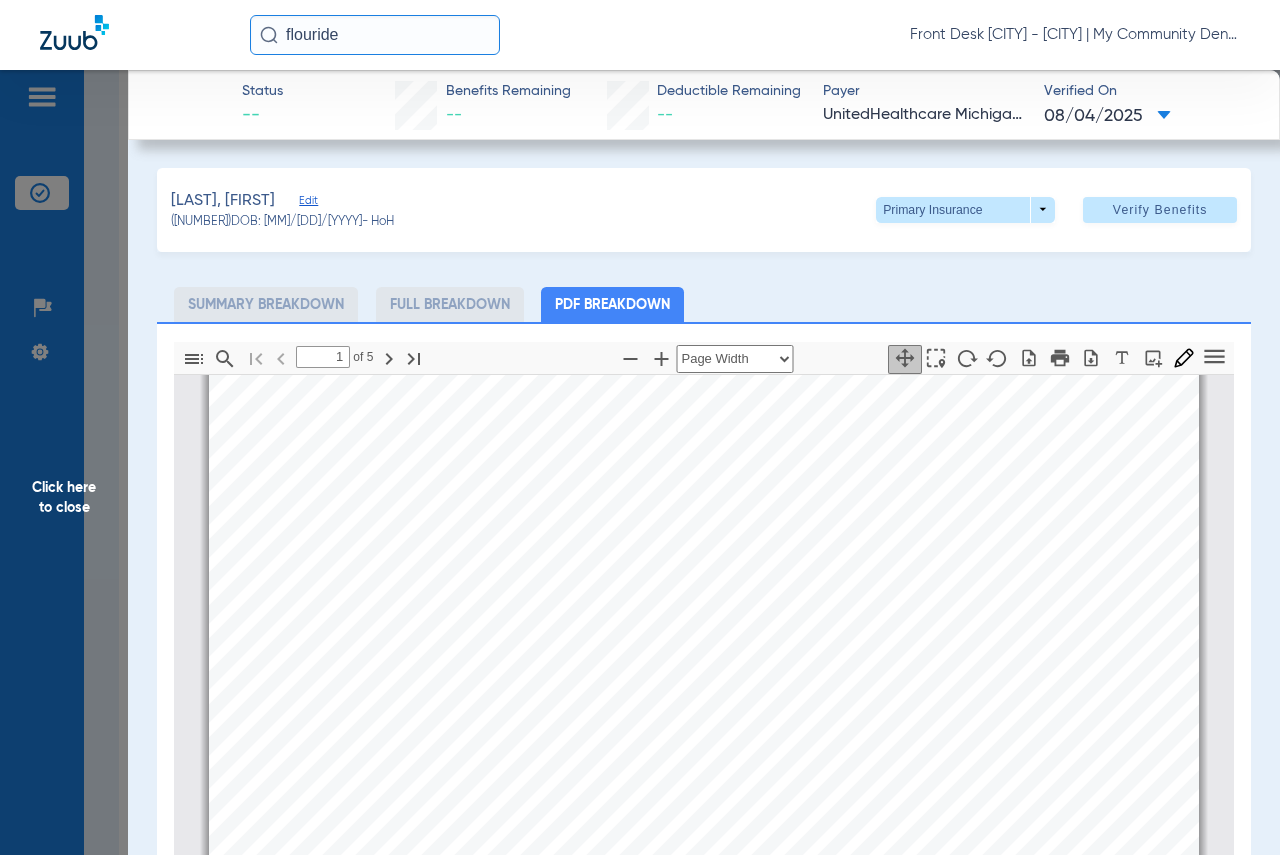 click on "Full Breakdown" 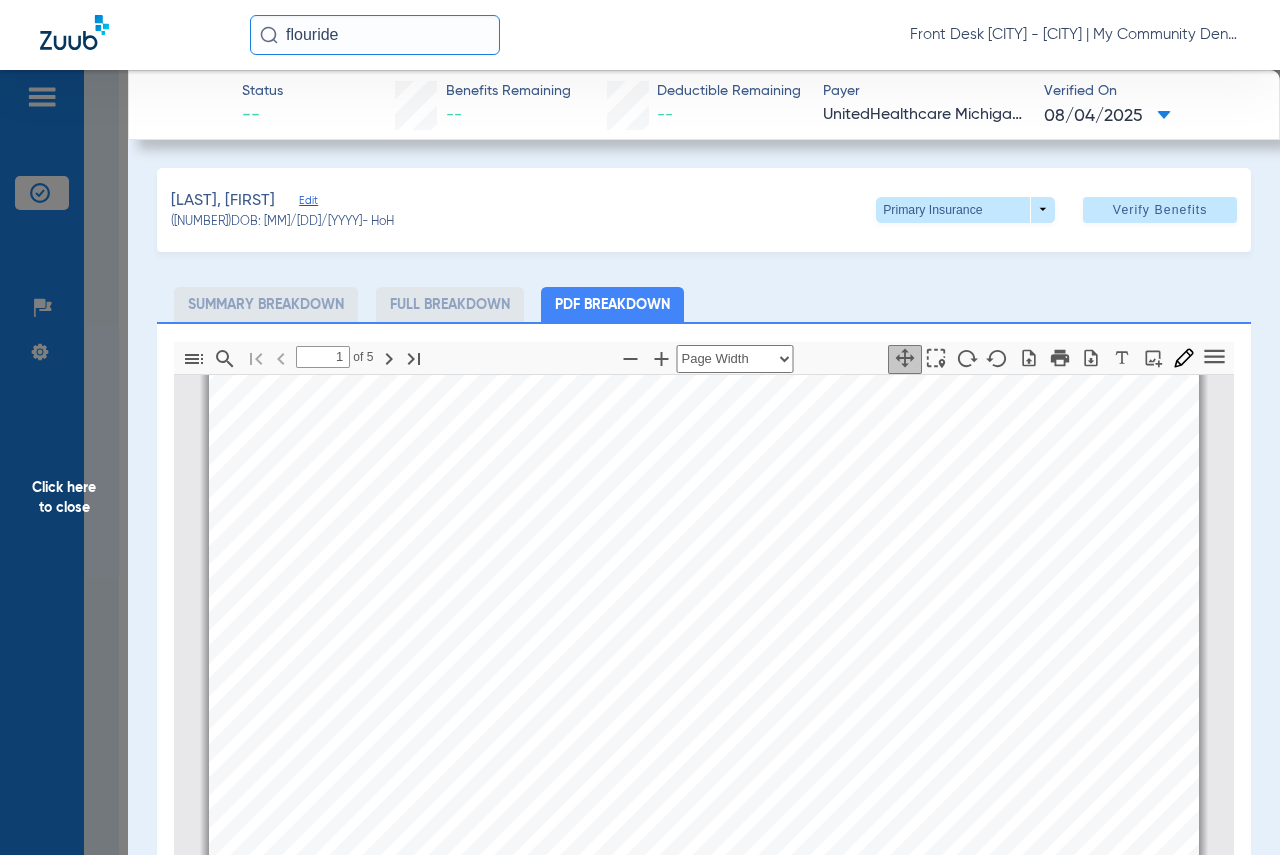 scroll, scrollTop: 0, scrollLeft: 0, axis: both 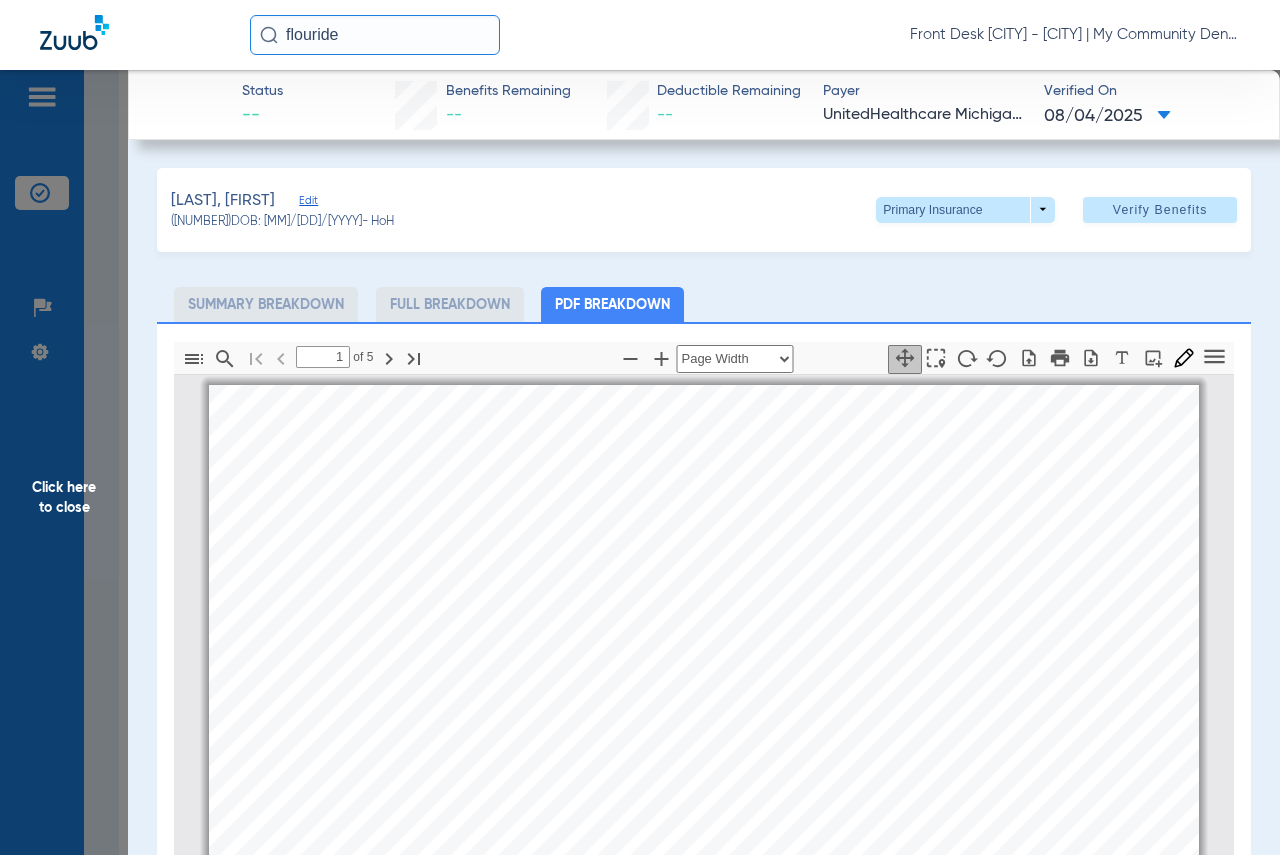 click on "Summary Breakdown   Full Breakdown   PDF Breakdown" 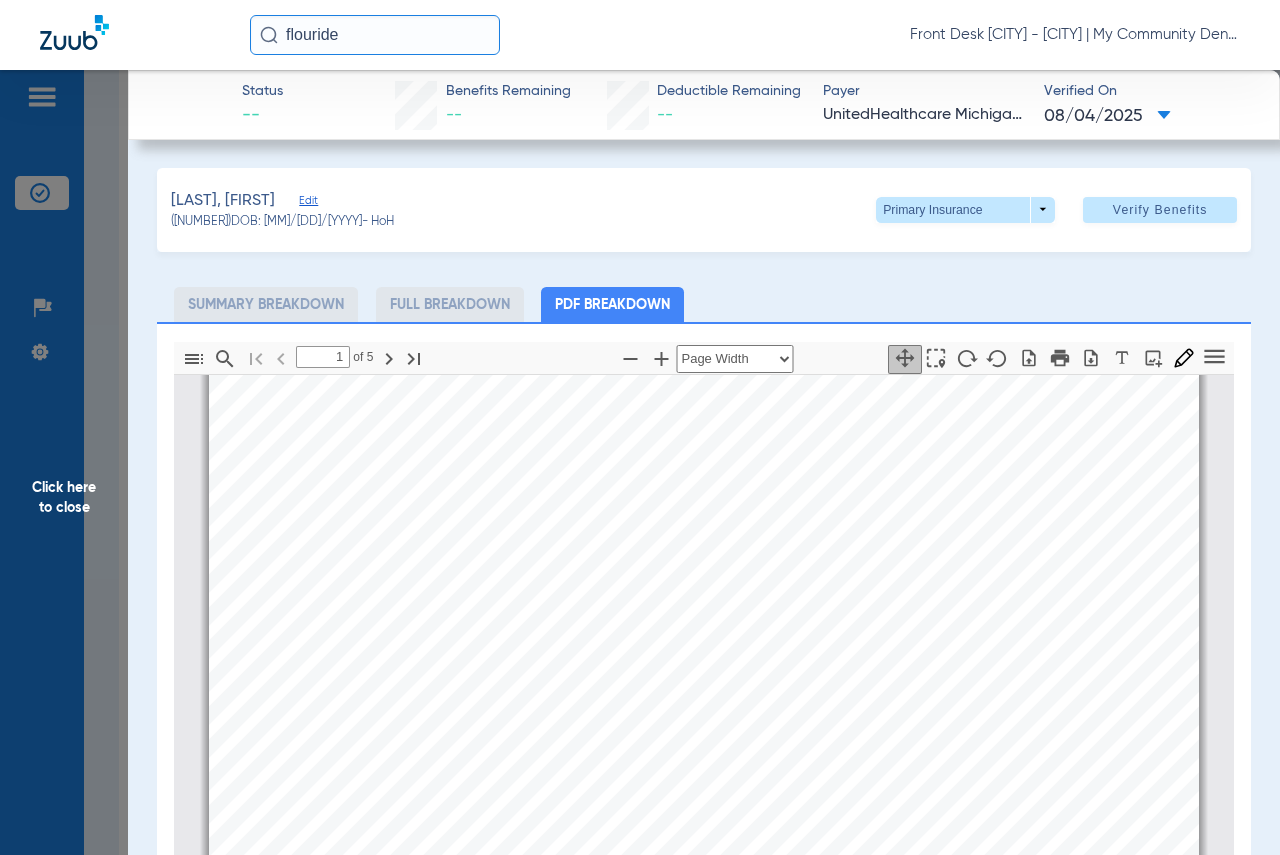 scroll, scrollTop: 0, scrollLeft: 0, axis: both 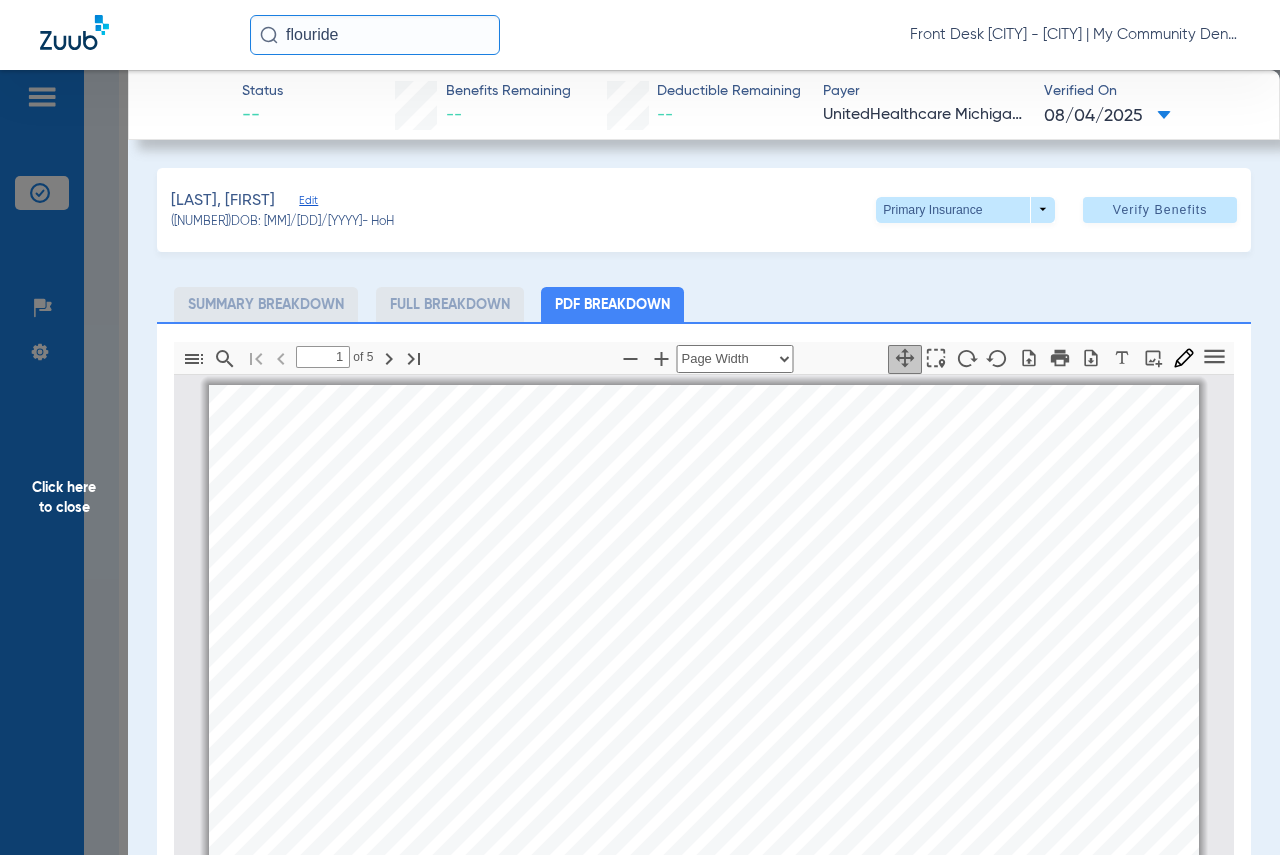 click on "Summary Breakdown   Full Breakdown   PDF Breakdown  Thumbnails Document Outline Attachments Layers Current Outline Item         1 of ⁨5⁩ Automatic Zoom Actual Size Page Fit Page Width ⁨50⁩% ⁨100⁩% ⁨125⁩% ⁨150⁩% ⁨200⁩% ⁨300⁩% ⁨400⁩% ⁨0⁩%       Highlight         Add image              Tools Highlight color Thickness Color #000000 Size Color #000000 Thickness Opacity Presentation Mode Open Print Save Go to First Page Previous Next Go to Last Page Rotate Clockwise Rotate Counterclockwise Text Selection Tool   Hand Tool     Find Zoom Out Zoom In No Spreads Odd Spreads Even Spreads Page Scrolling Vertical Scrolling     Horizontal Scrolling Wrapped Scrolling Infinite scroll Book mode              Draw     Text     Add or edit images     Toggle Sidebar Document Properties… Previous Next Highlight All Match Case Match Diacritics Whole Words Patient Eligibility was generated. [INSURANCE] Member [FIRST] [LAST] Selected Insurance  Eligible In Network This patient is" 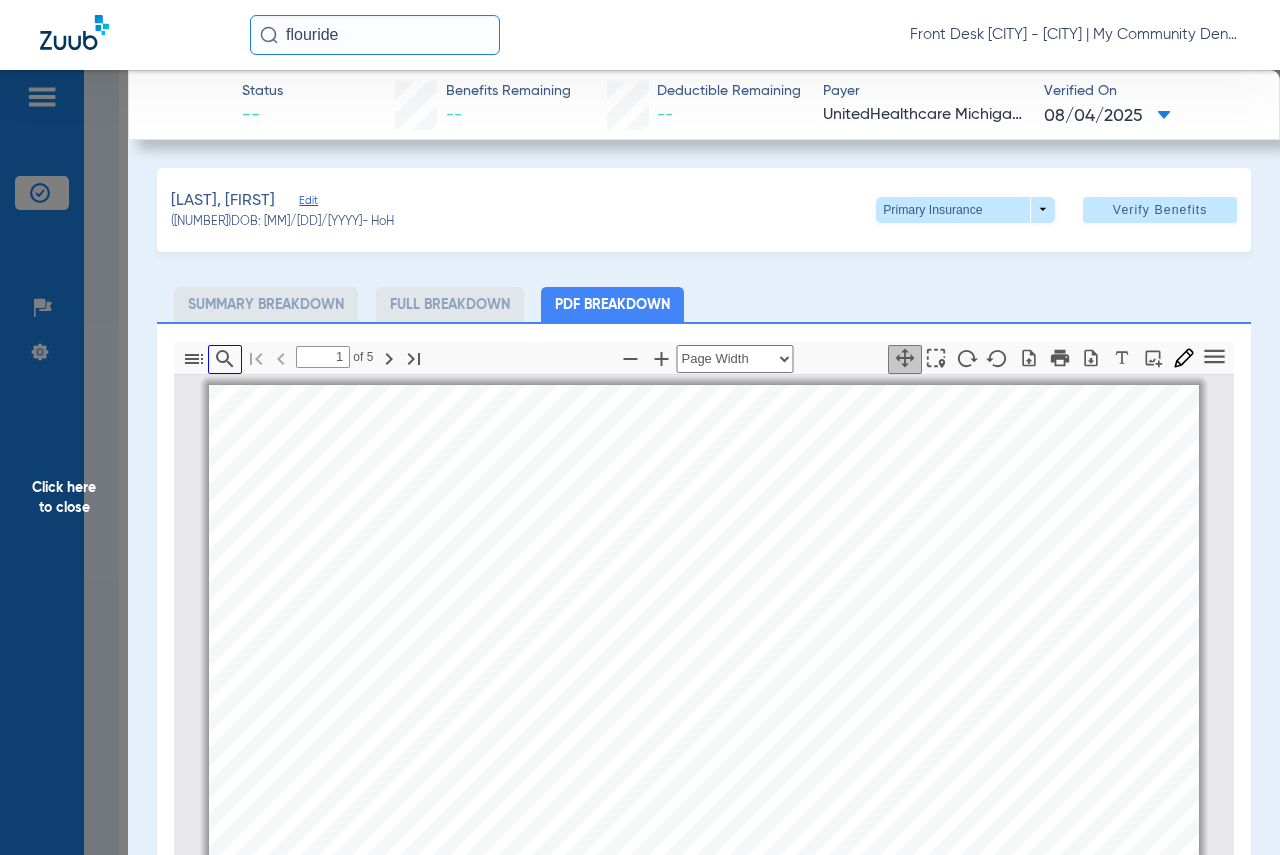 click 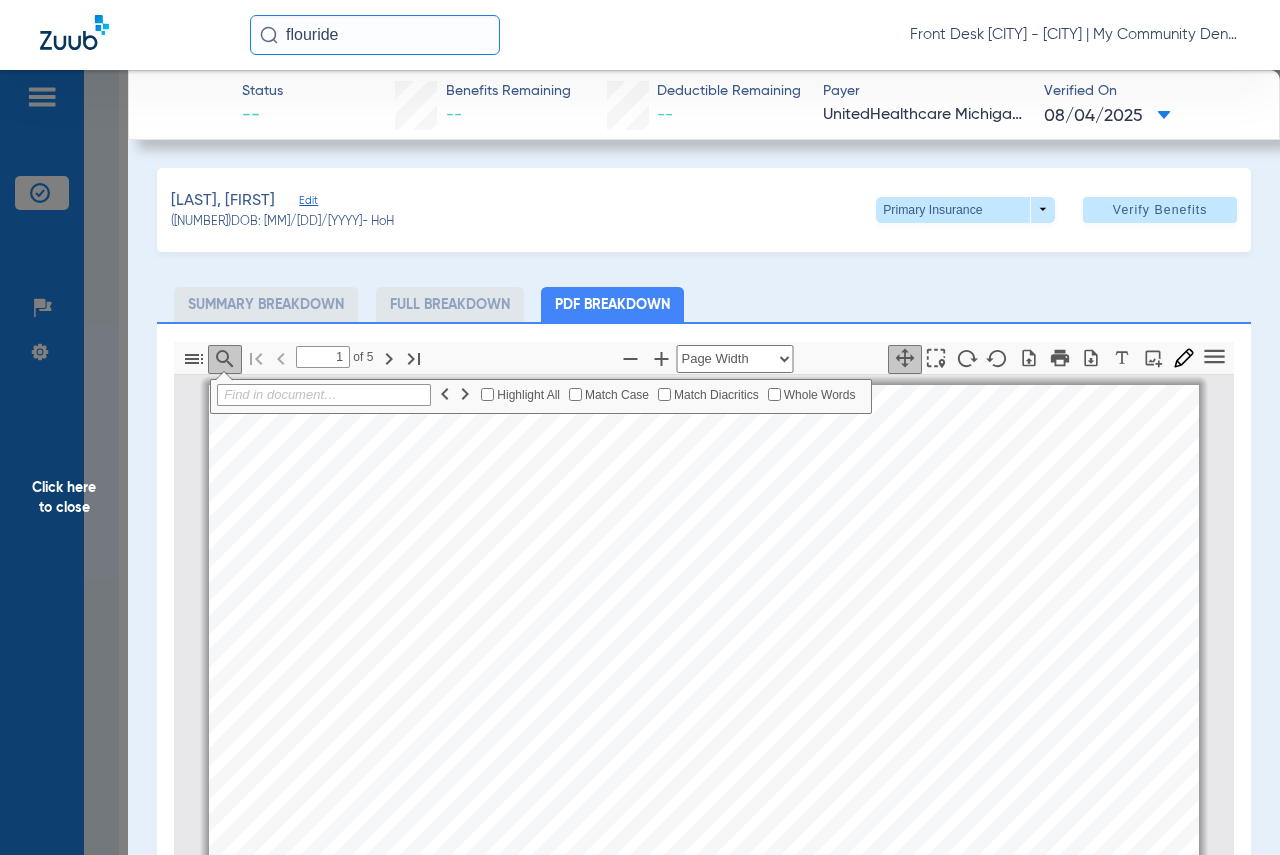 scroll, scrollTop: 100, scrollLeft: 0, axis: vertical 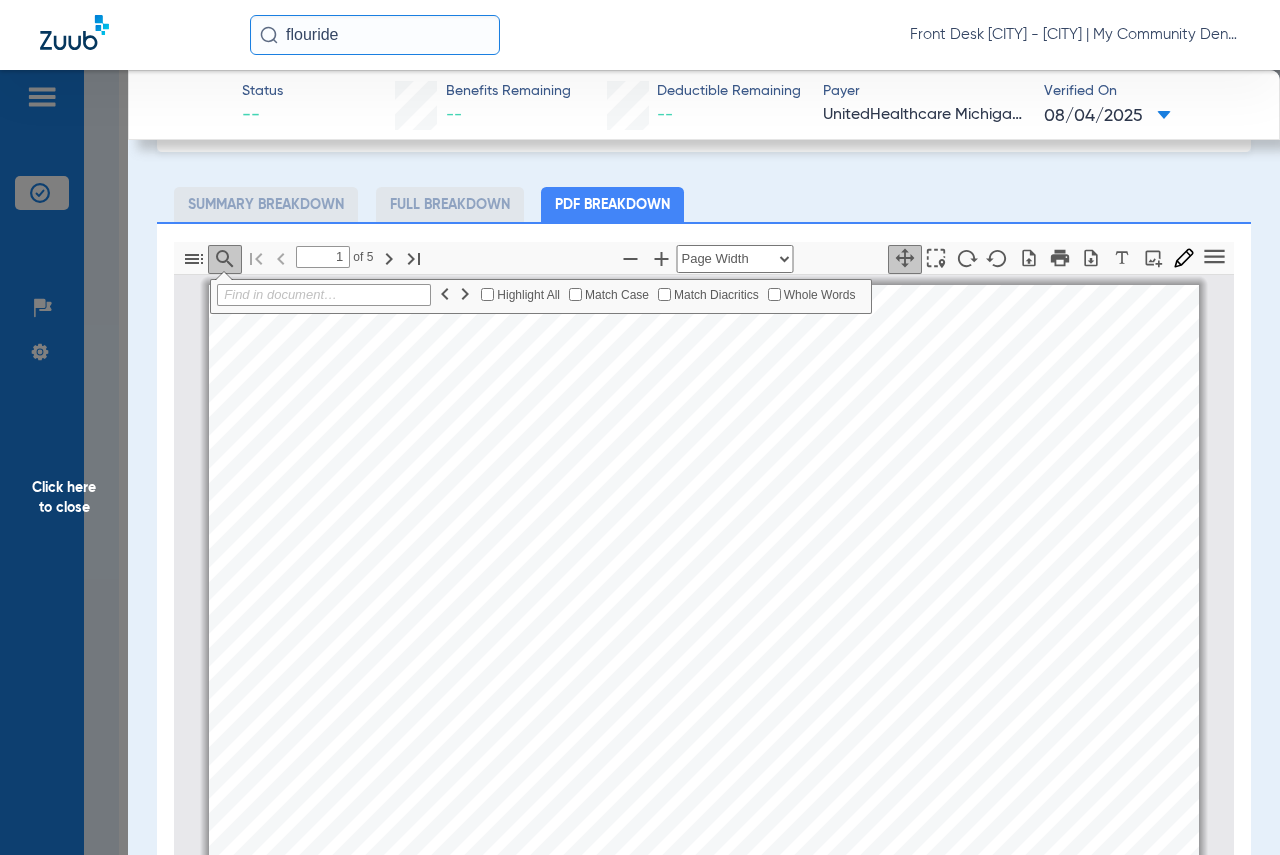 click at bounding box center (324, 295) 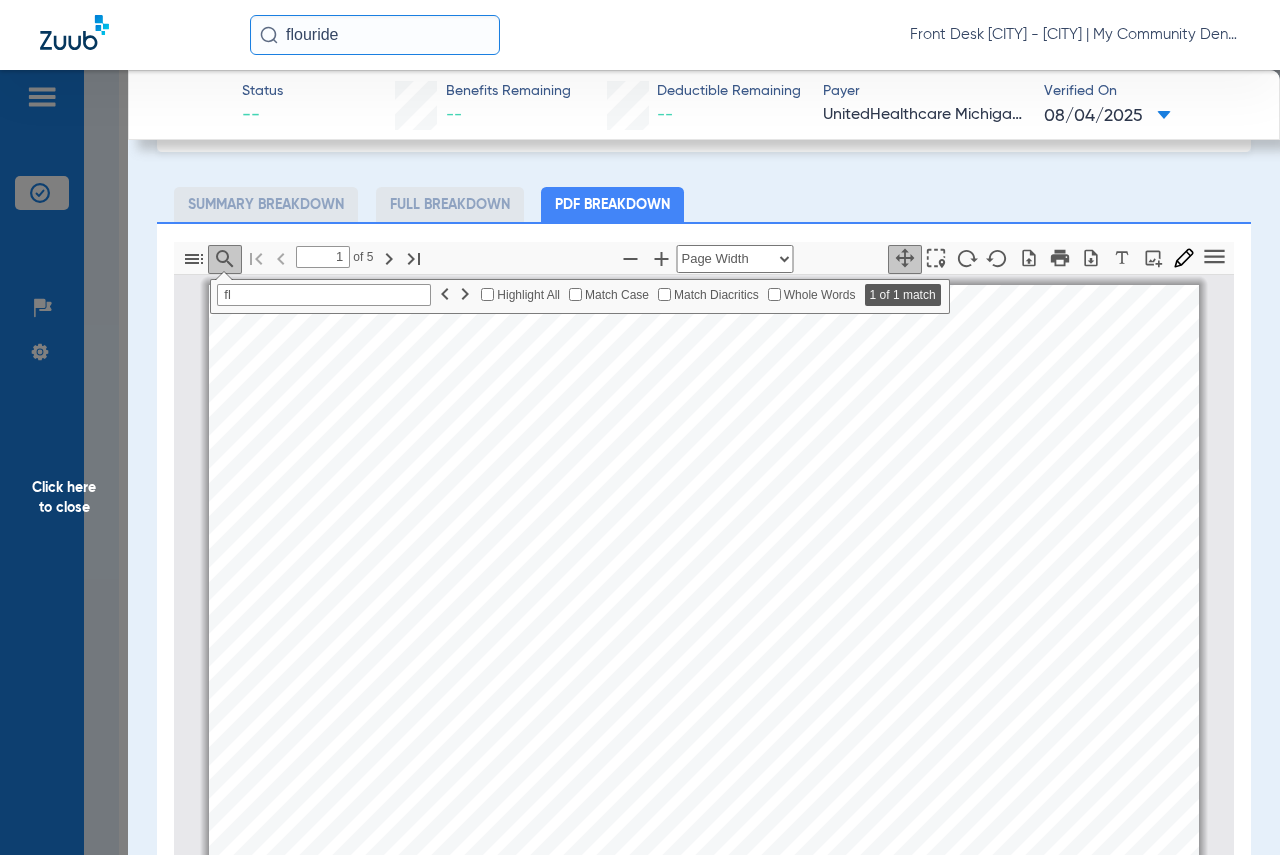 scroll, scrollTop: 524, scrollLeft: 0, axis: vertical 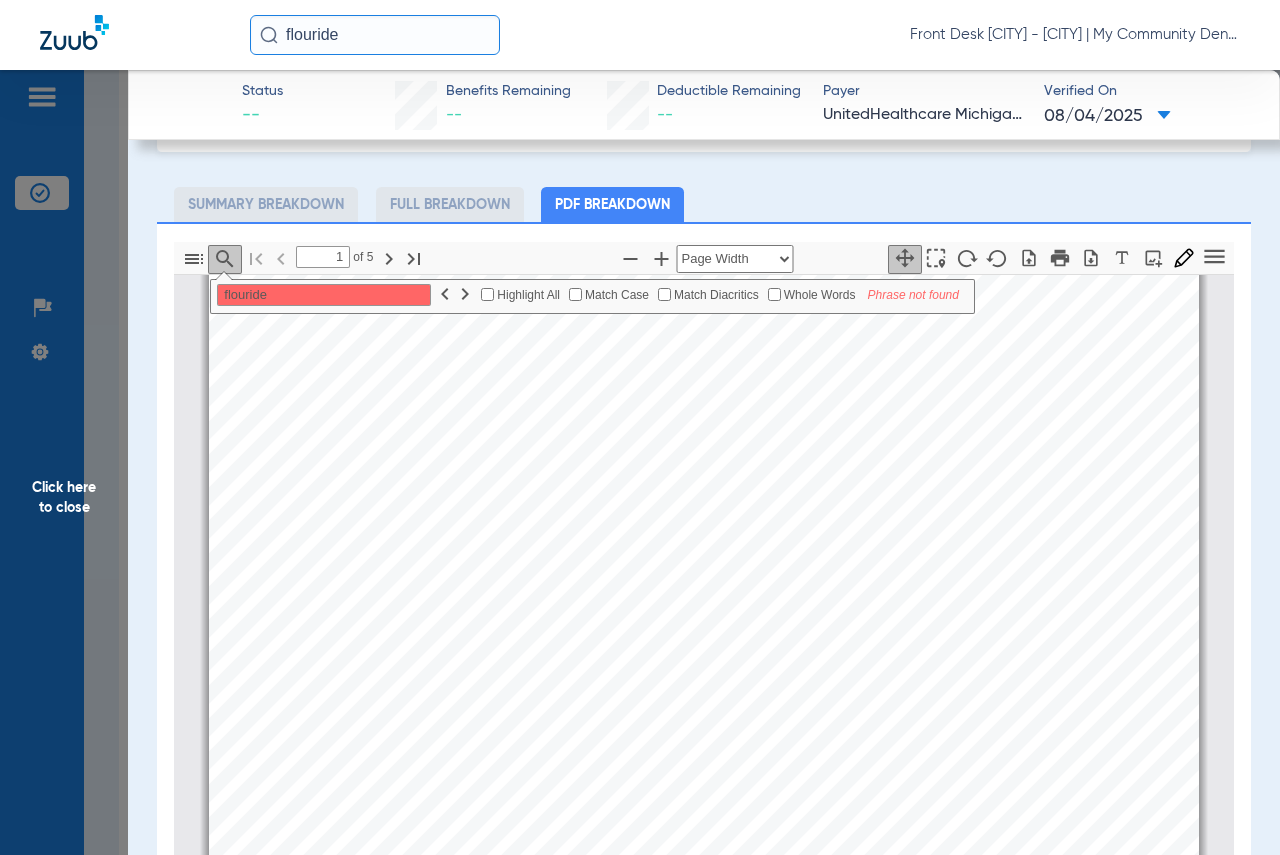 type on "flouride" 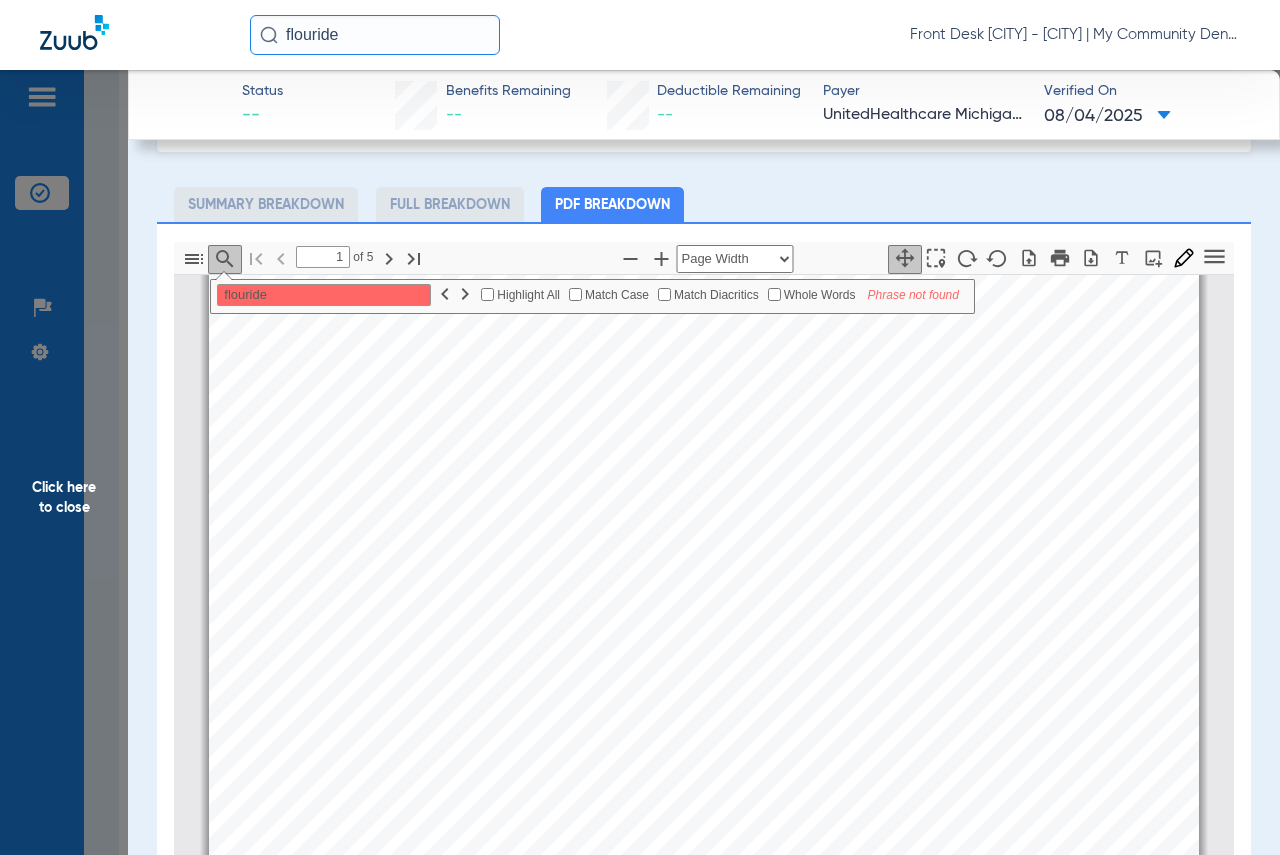 scroll, scrollTop: 138, scrollLeft: 0, axis: vertical 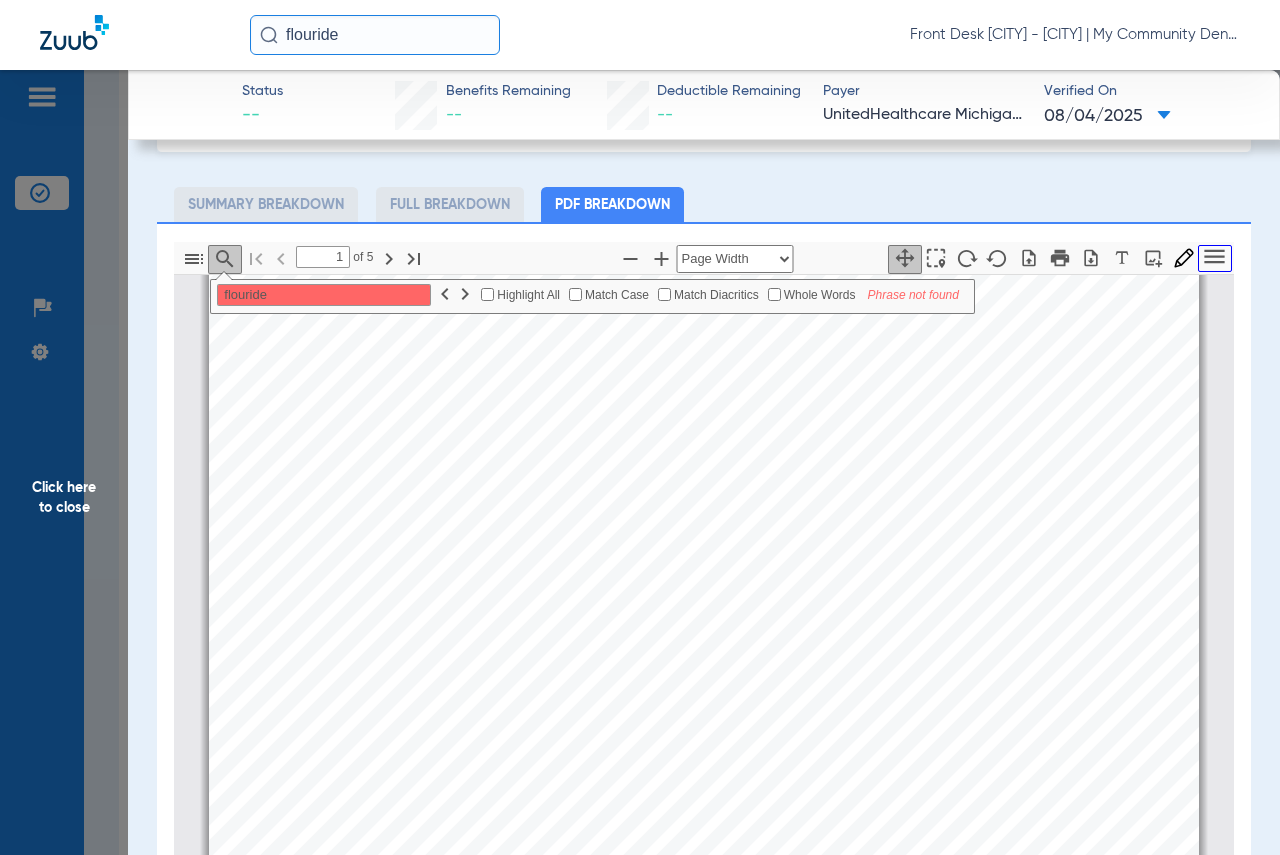 click 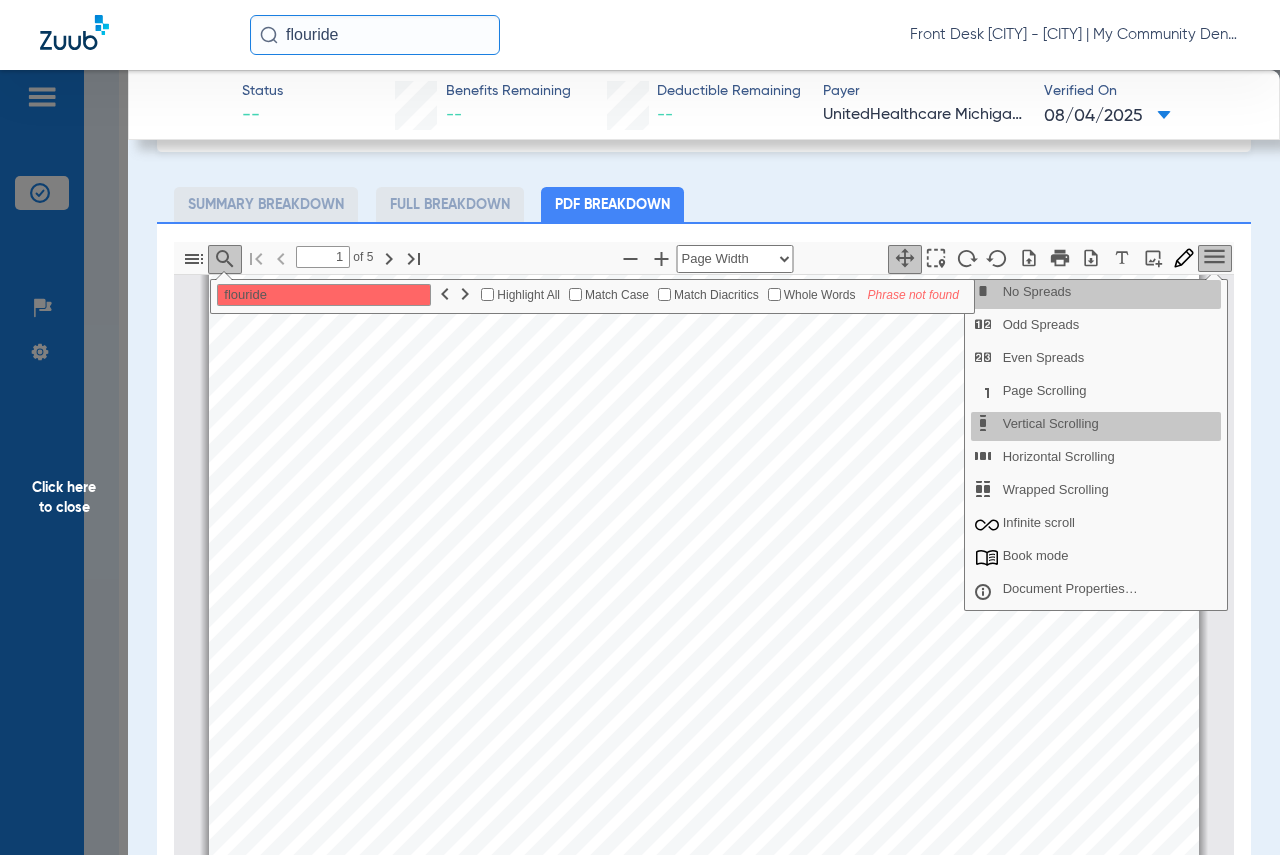 click 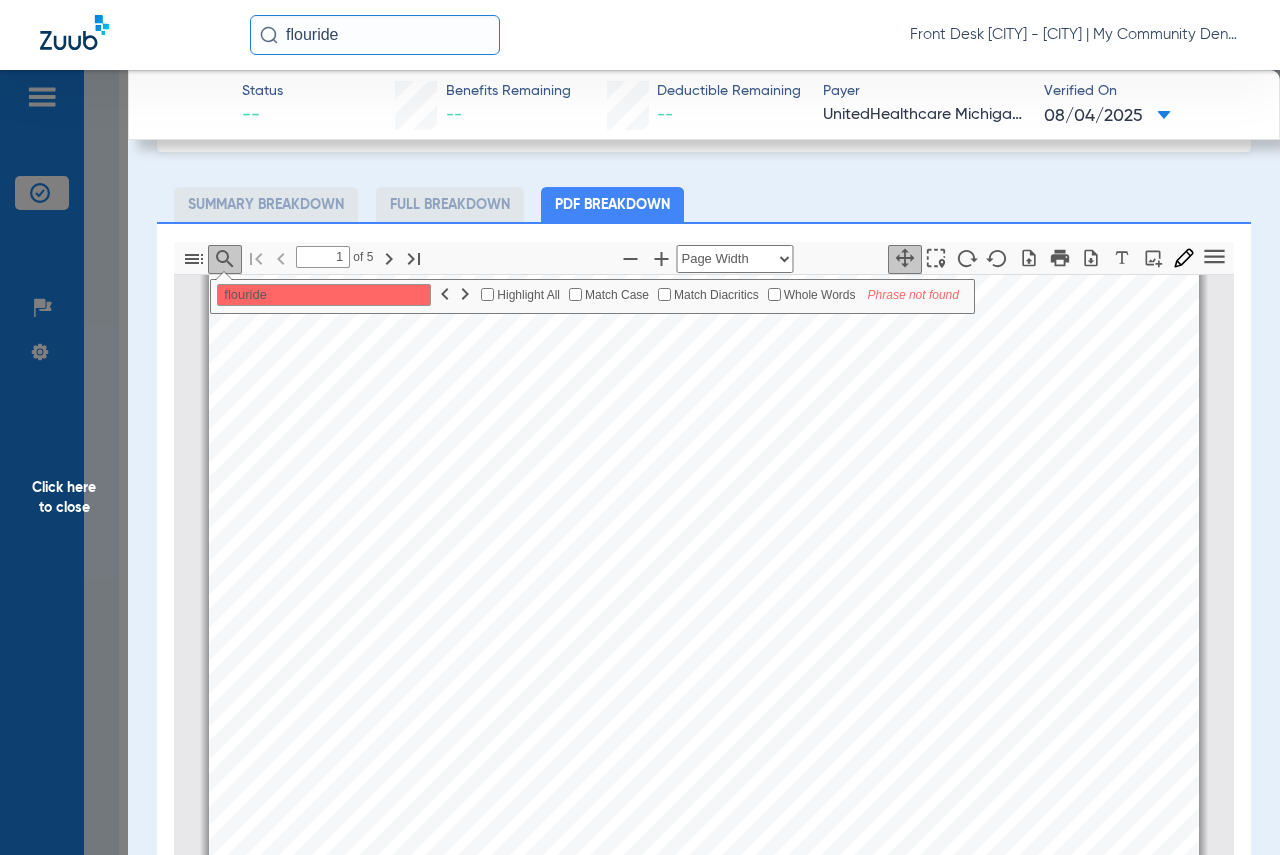 click on "Full Breakdown" 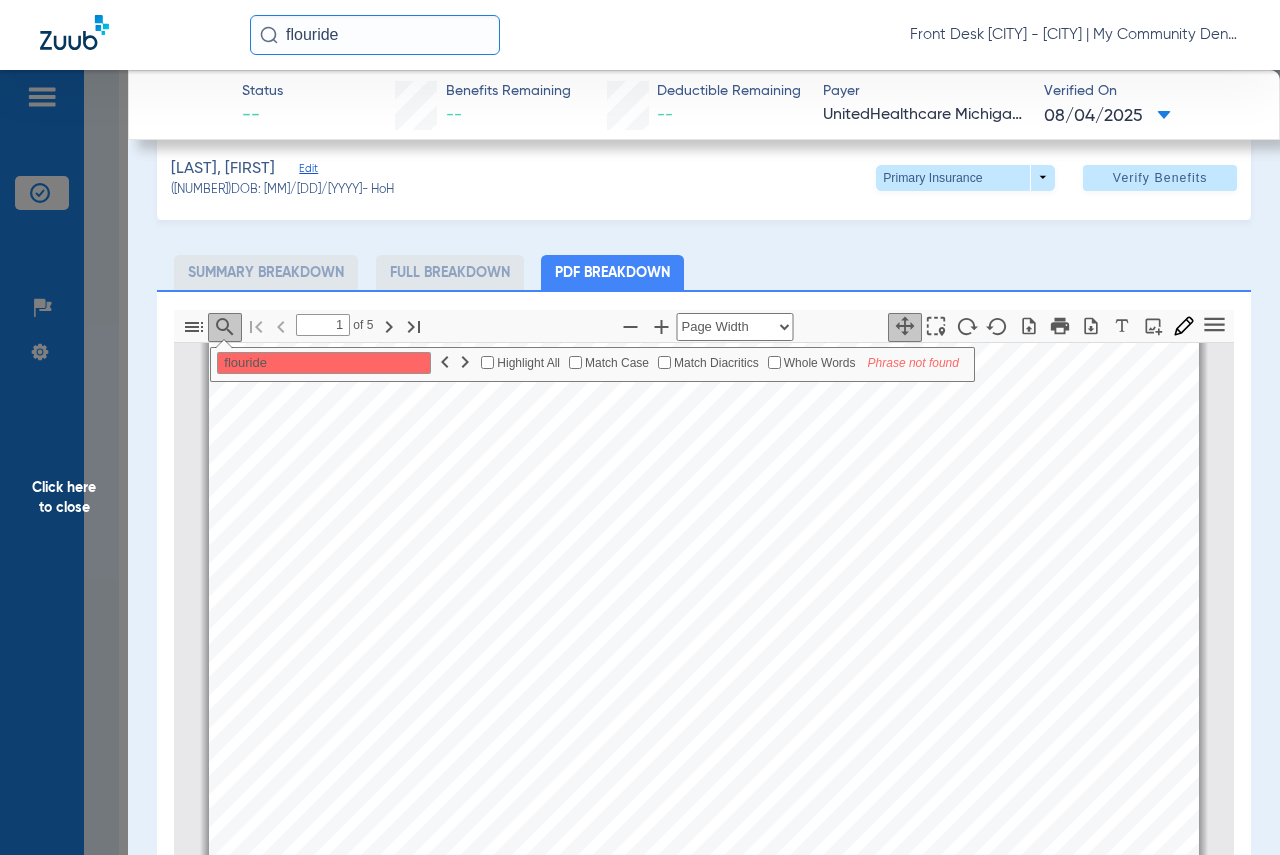 scroll, scrollTop: 0, scrollLeft: 0, axis: both 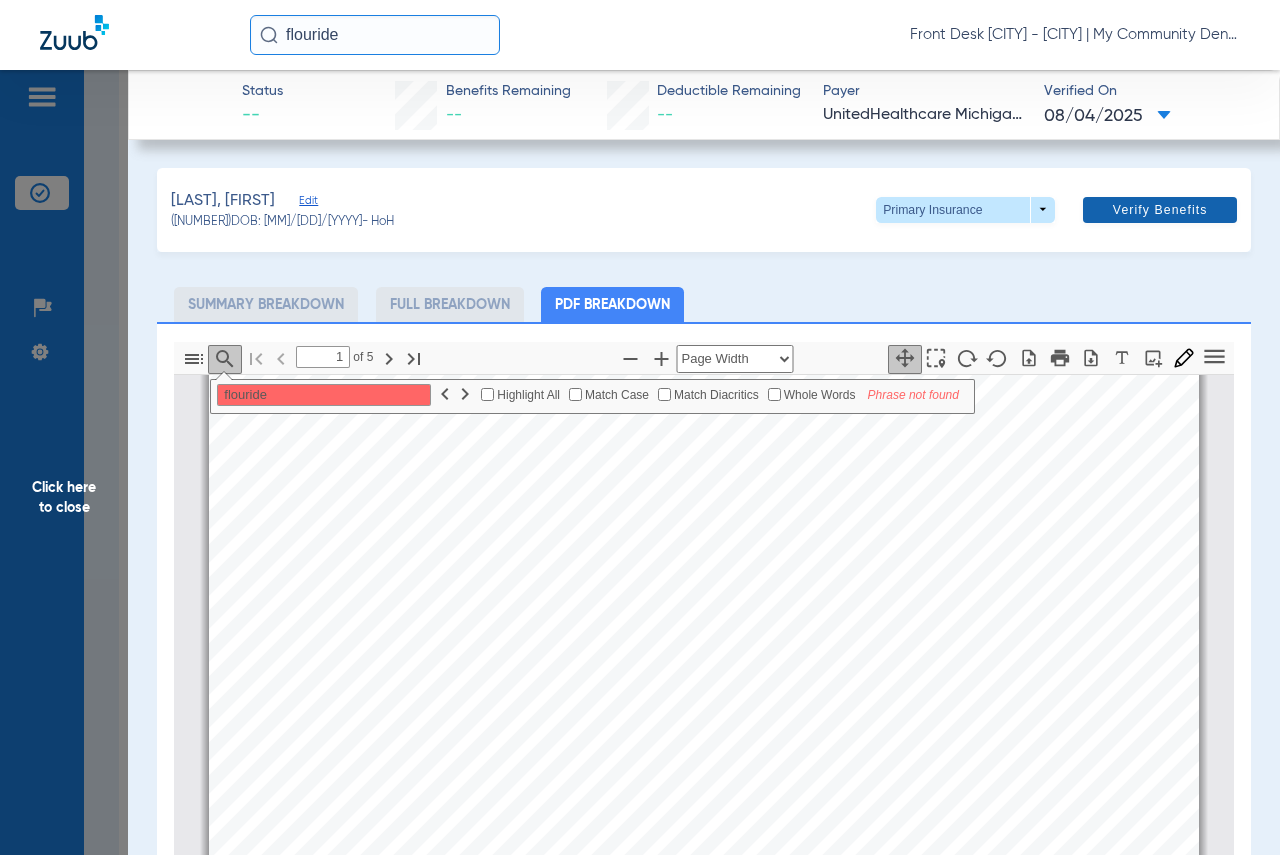 click on "Verify Benefits" 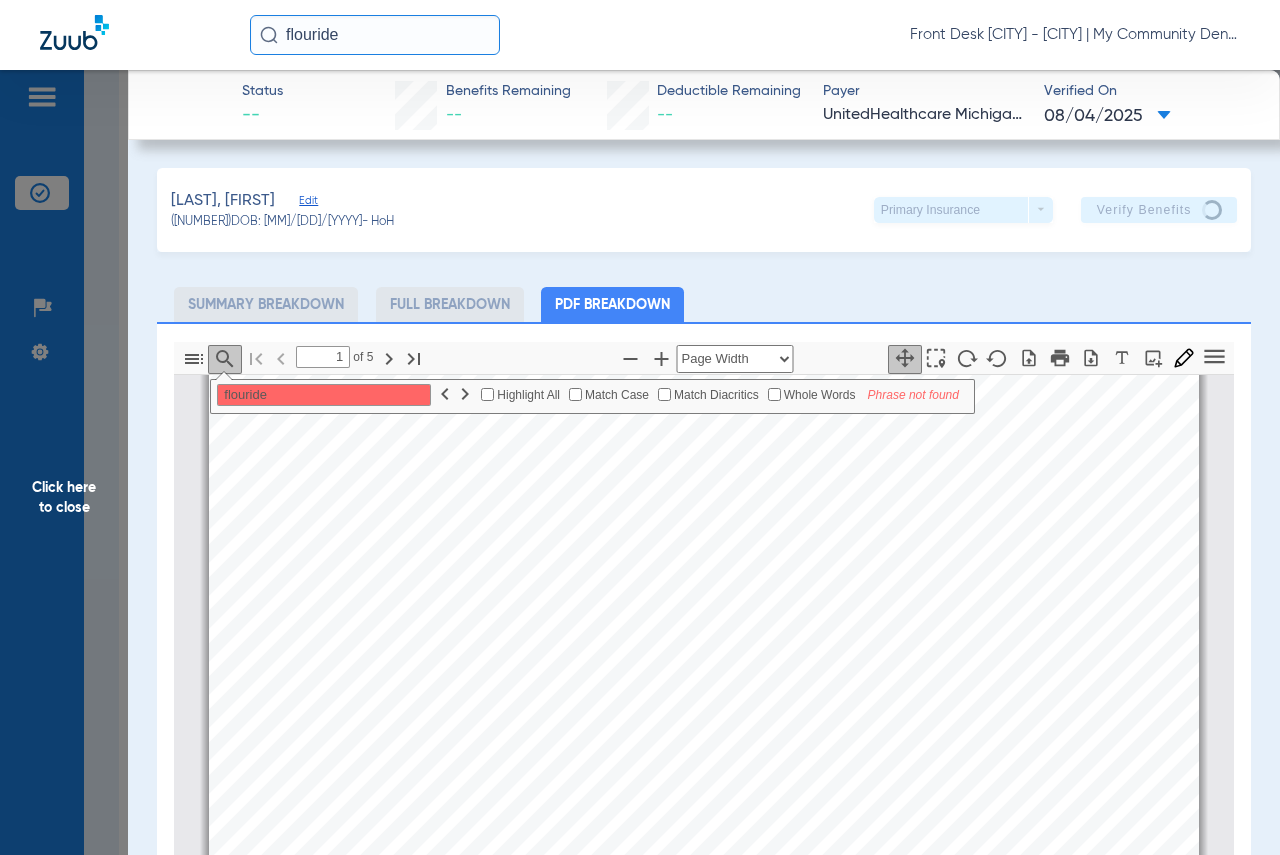 scroll, scrollTop: 0, scrollLeft: 0, axis: both 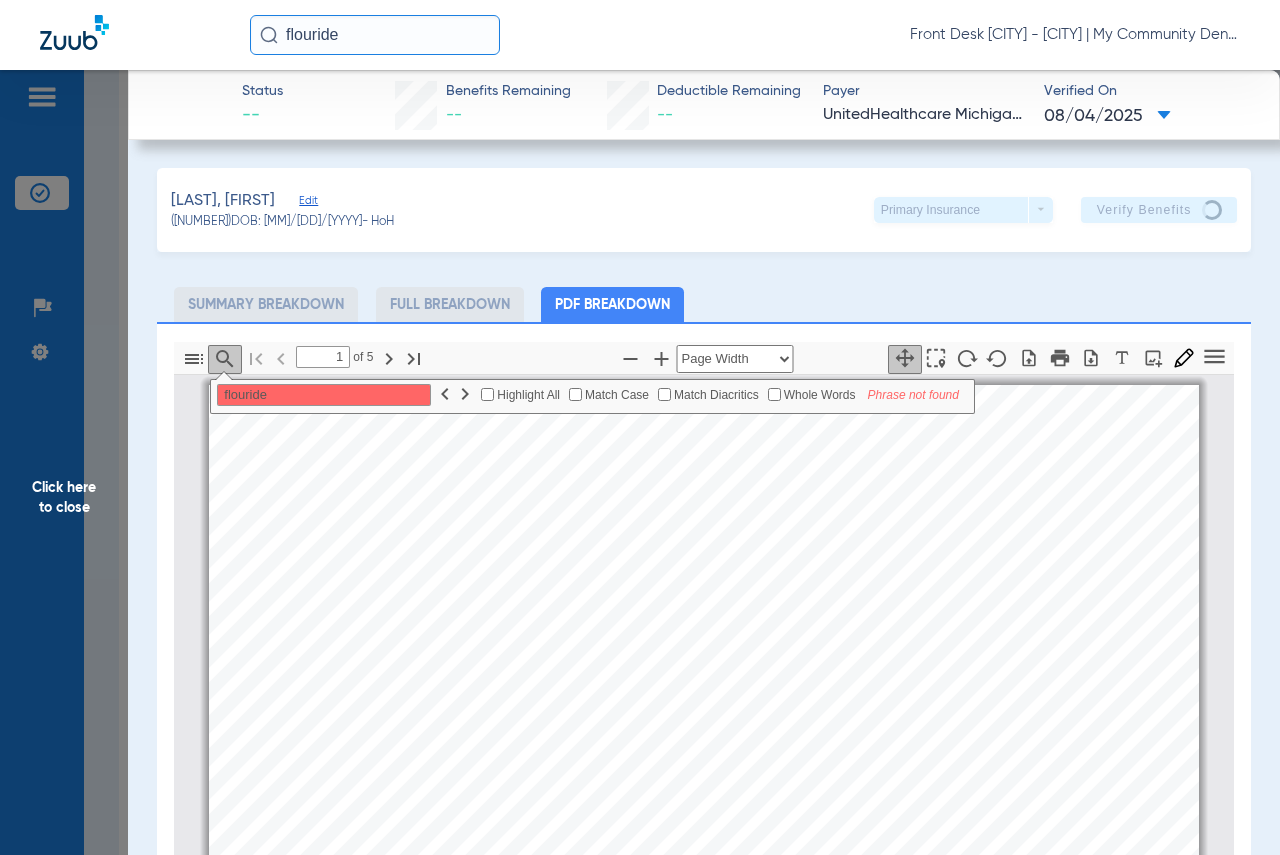 click on "Click here to close" 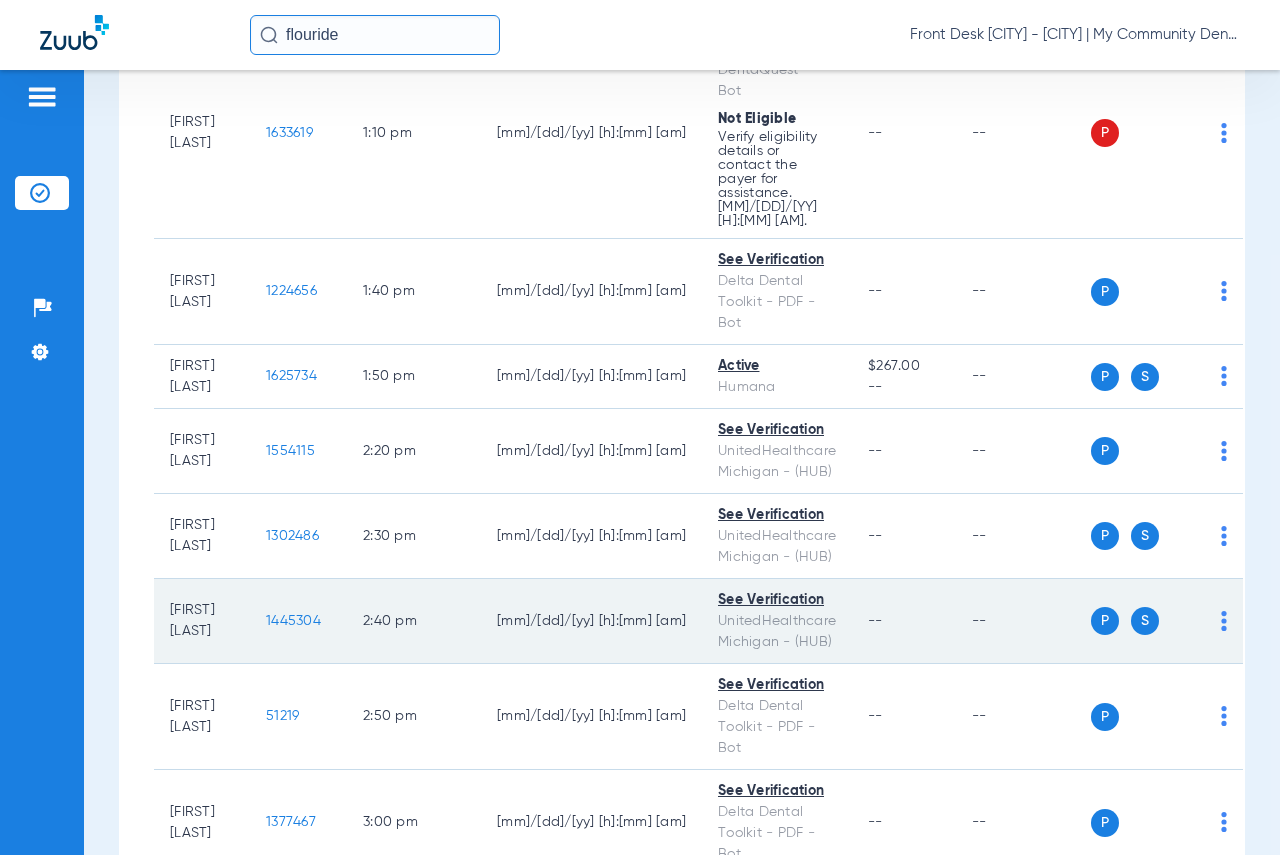 click on "1445304" 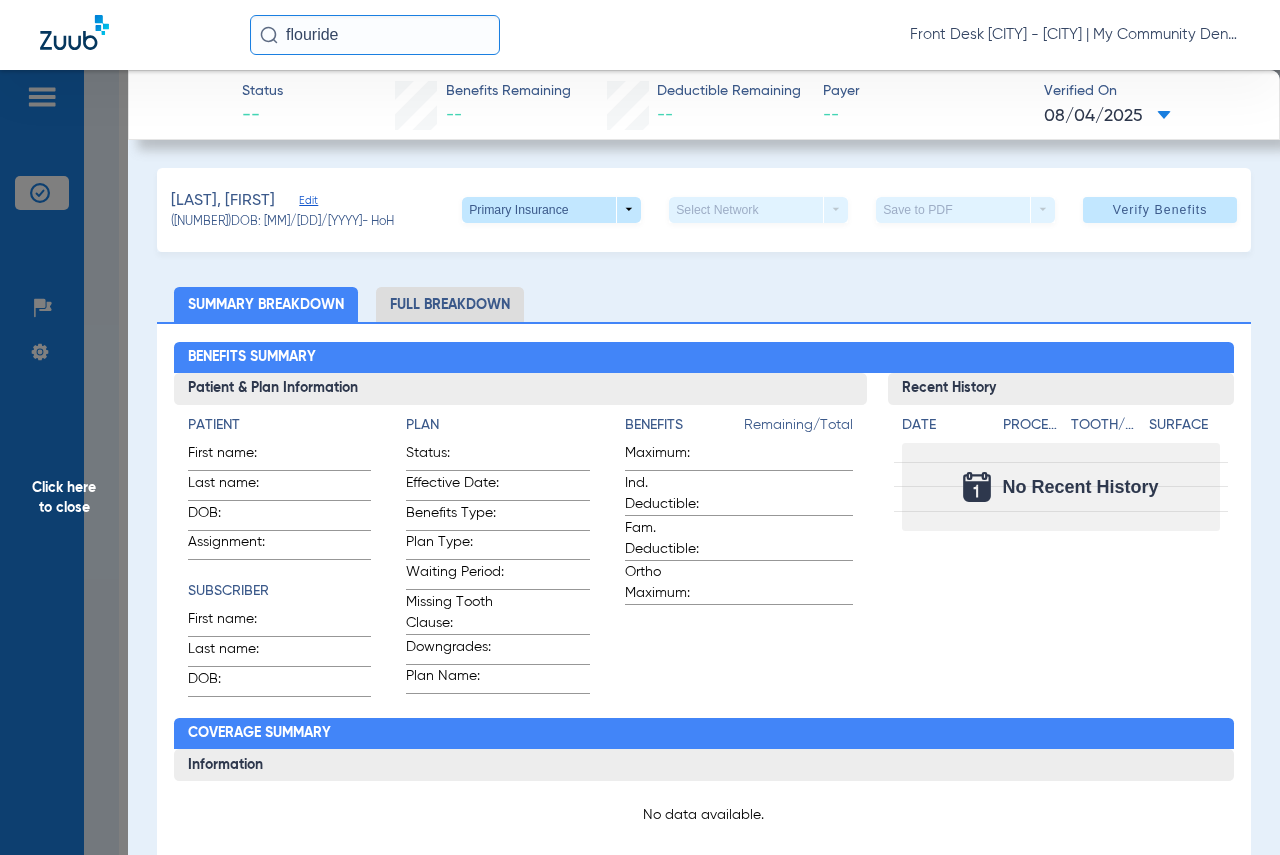click on "Full Breakdown" 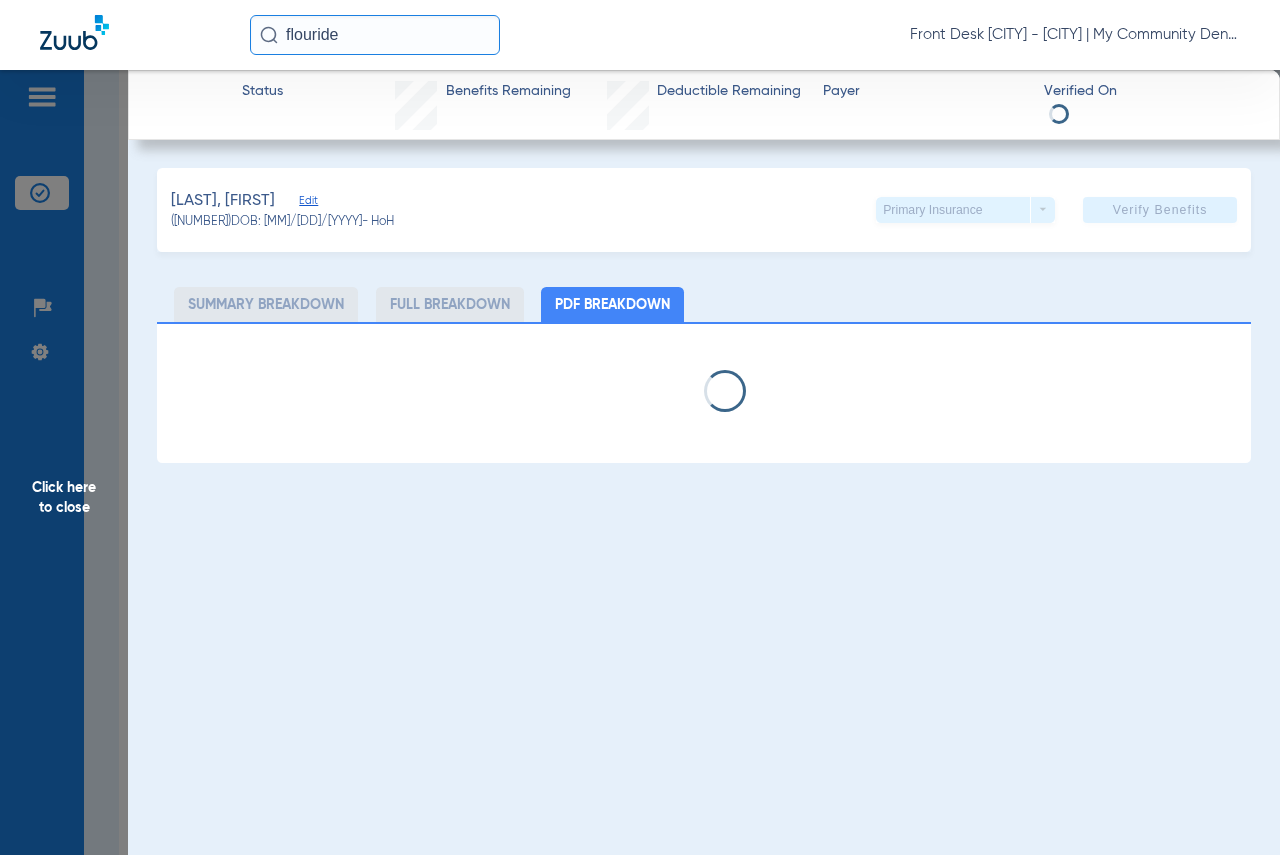 select on "page-width" 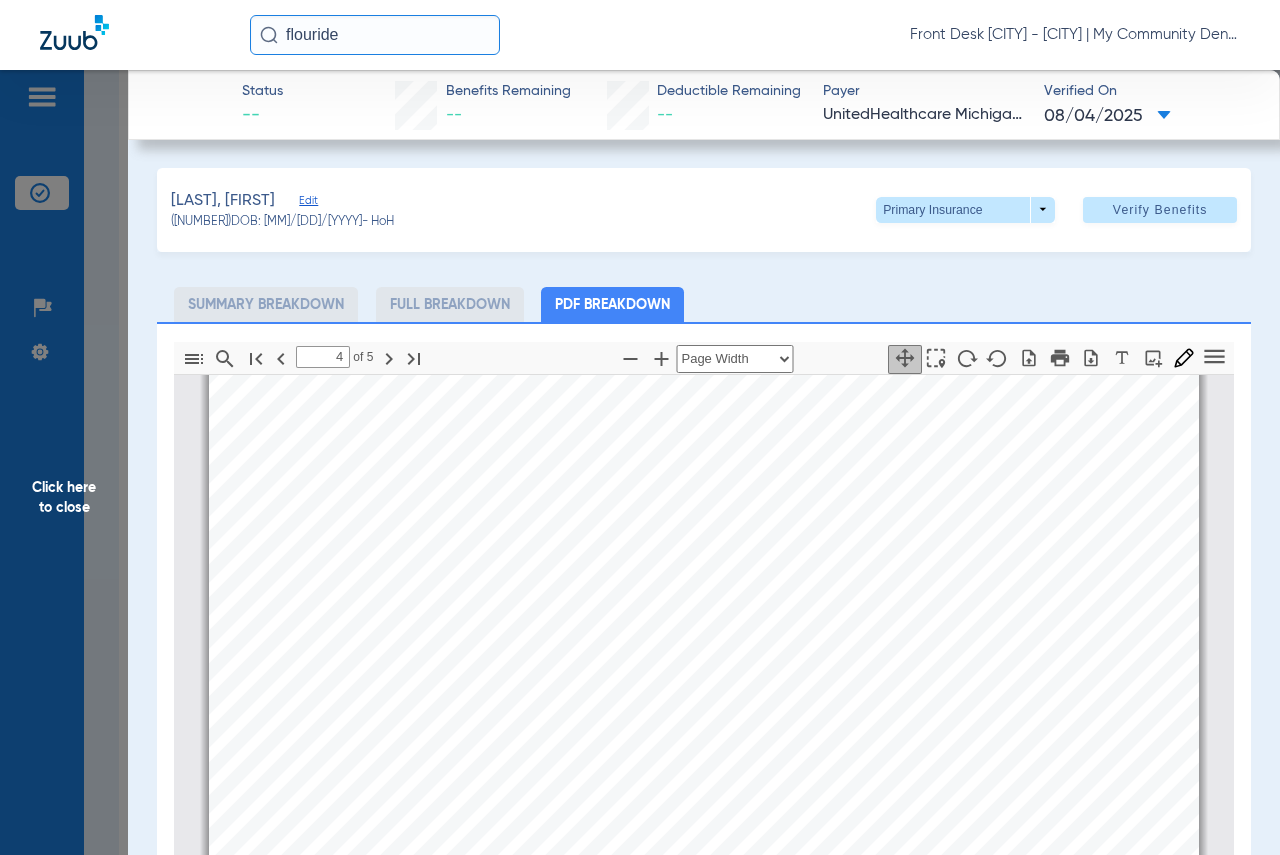 scroll, scrollTop: 4910, scrollLeft: 0, axis: vertical 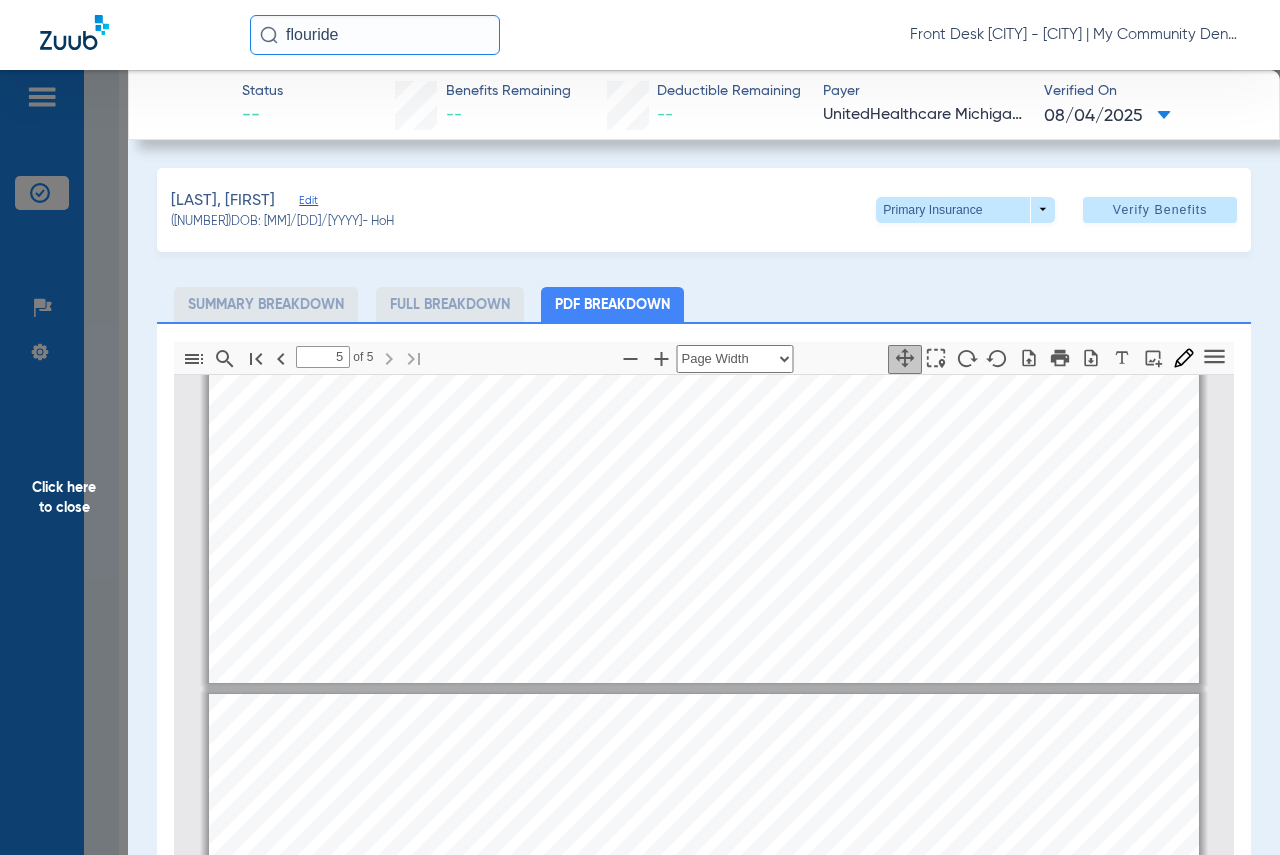 type on "4" 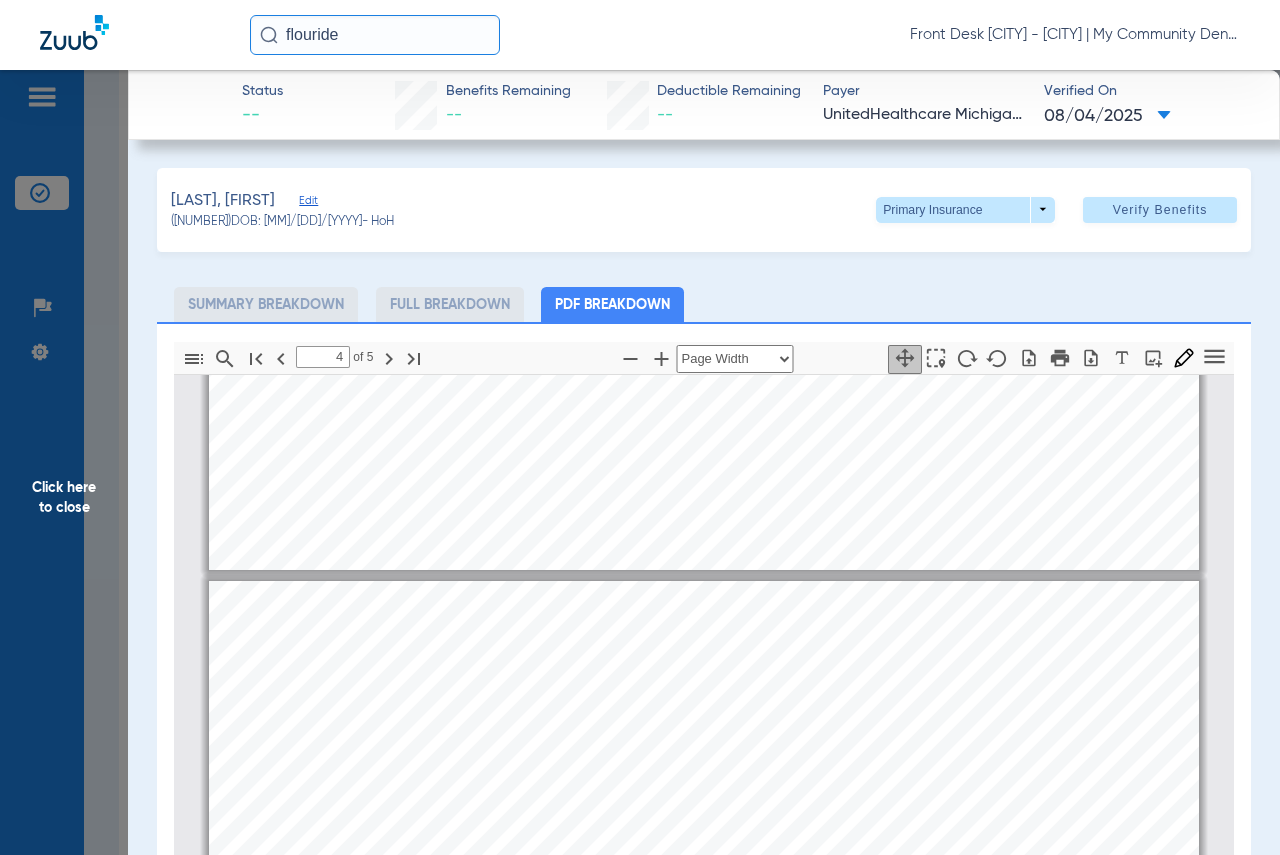 scroll, scrollTop: 4010, scrollLeft: 0, axis: vertical 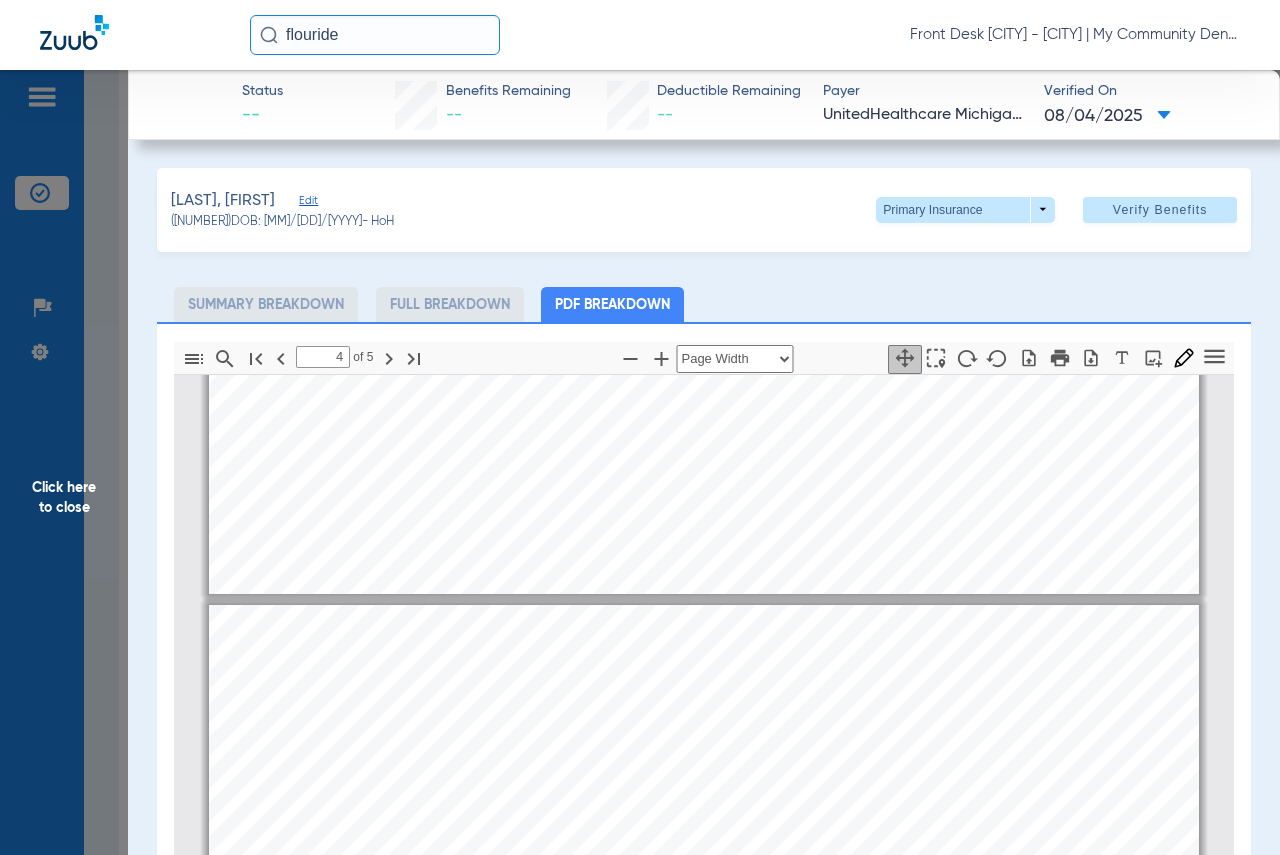 click on "[LAST], [FIRST]   Edit   ([NUMBER])   DOB: [MM]/[DD]/[YYYY]   - HoH   Primary Insurance  arrow_drop_down  Verify Benefits" 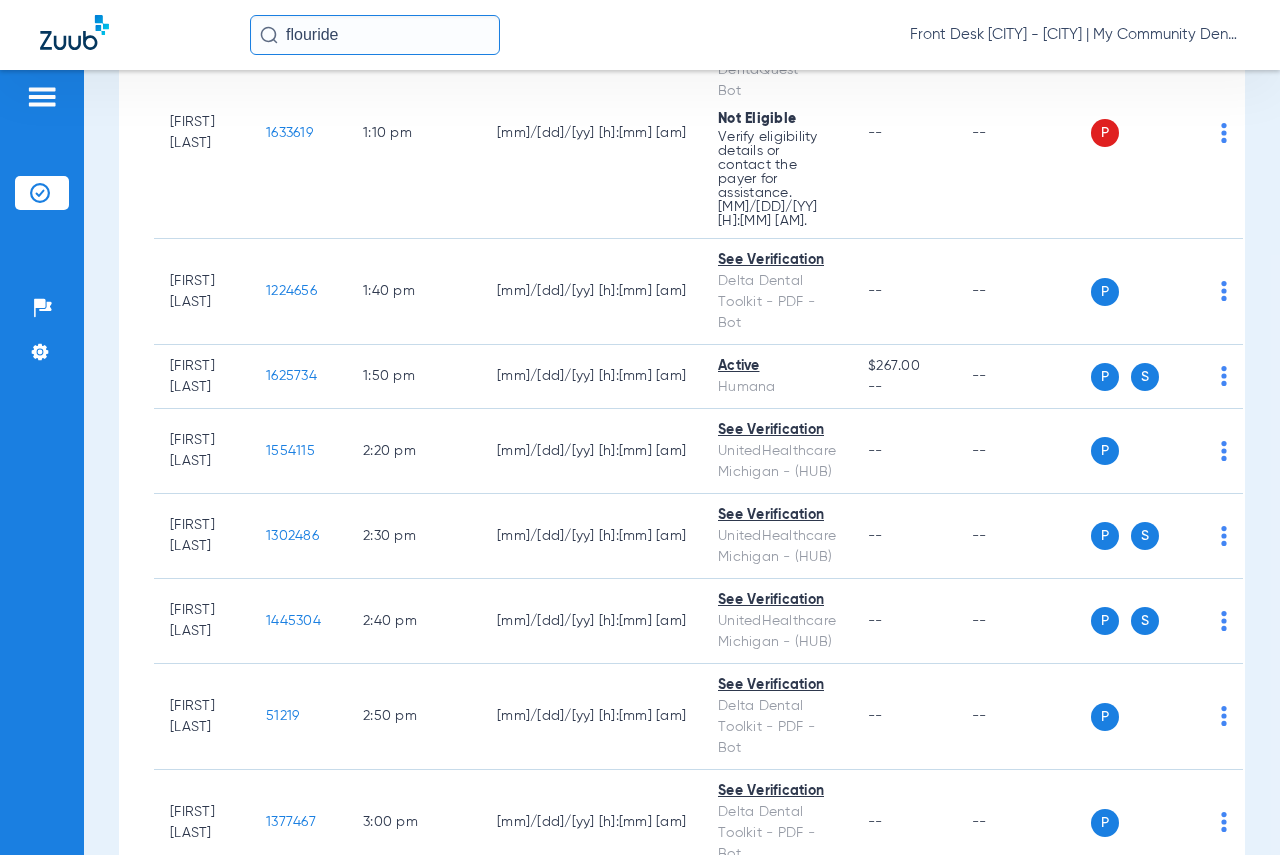 click 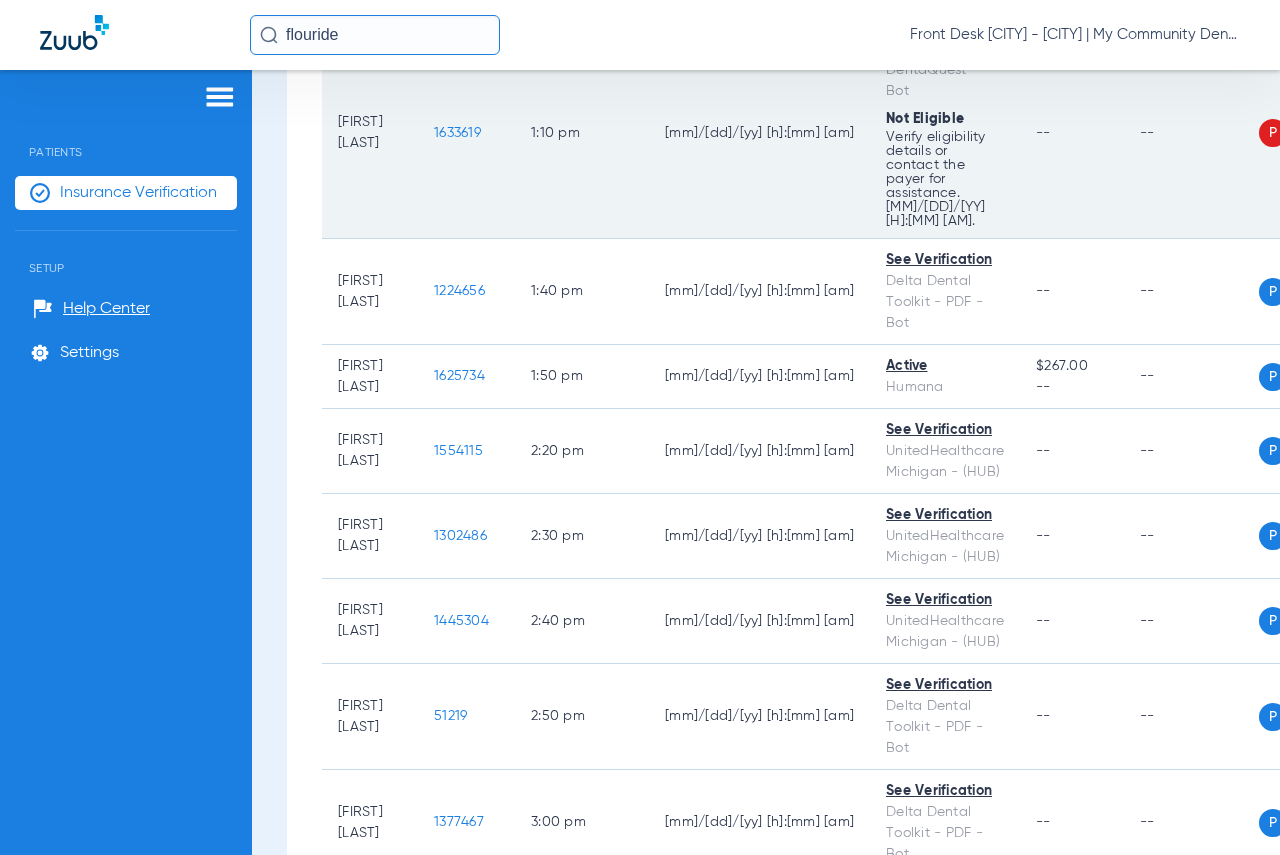 click on "1:10 PM" 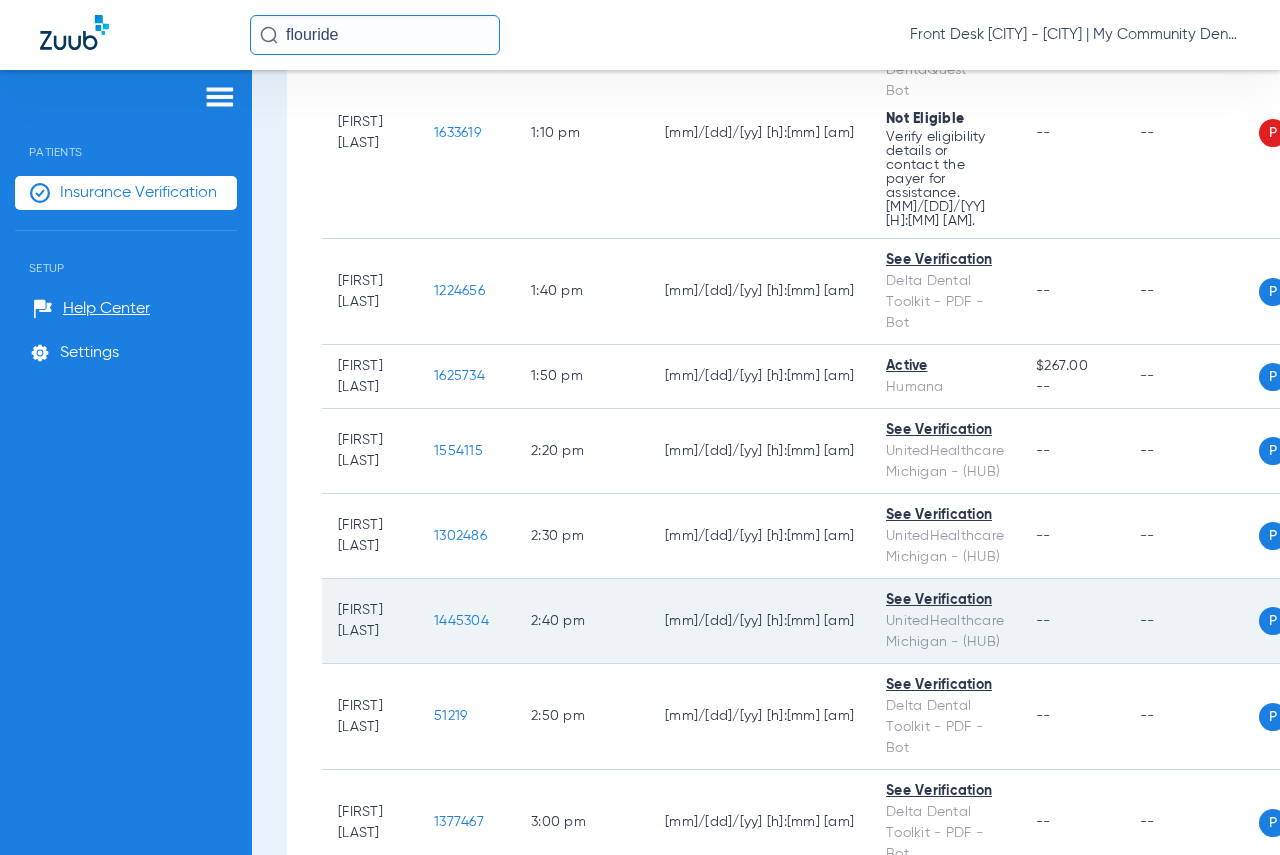click on "See Verification" 